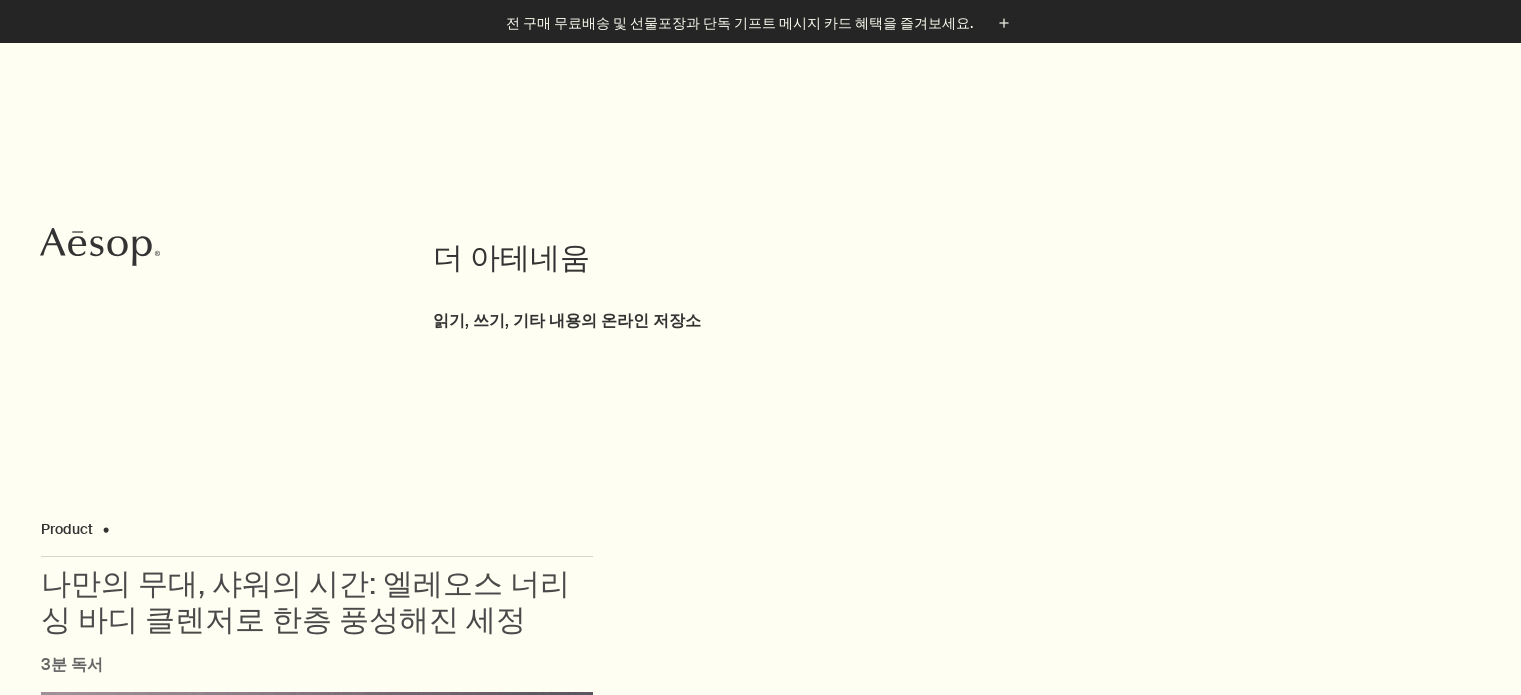 scroll, scrollTop: 20500, scrollLeft: 0, axis: vertical 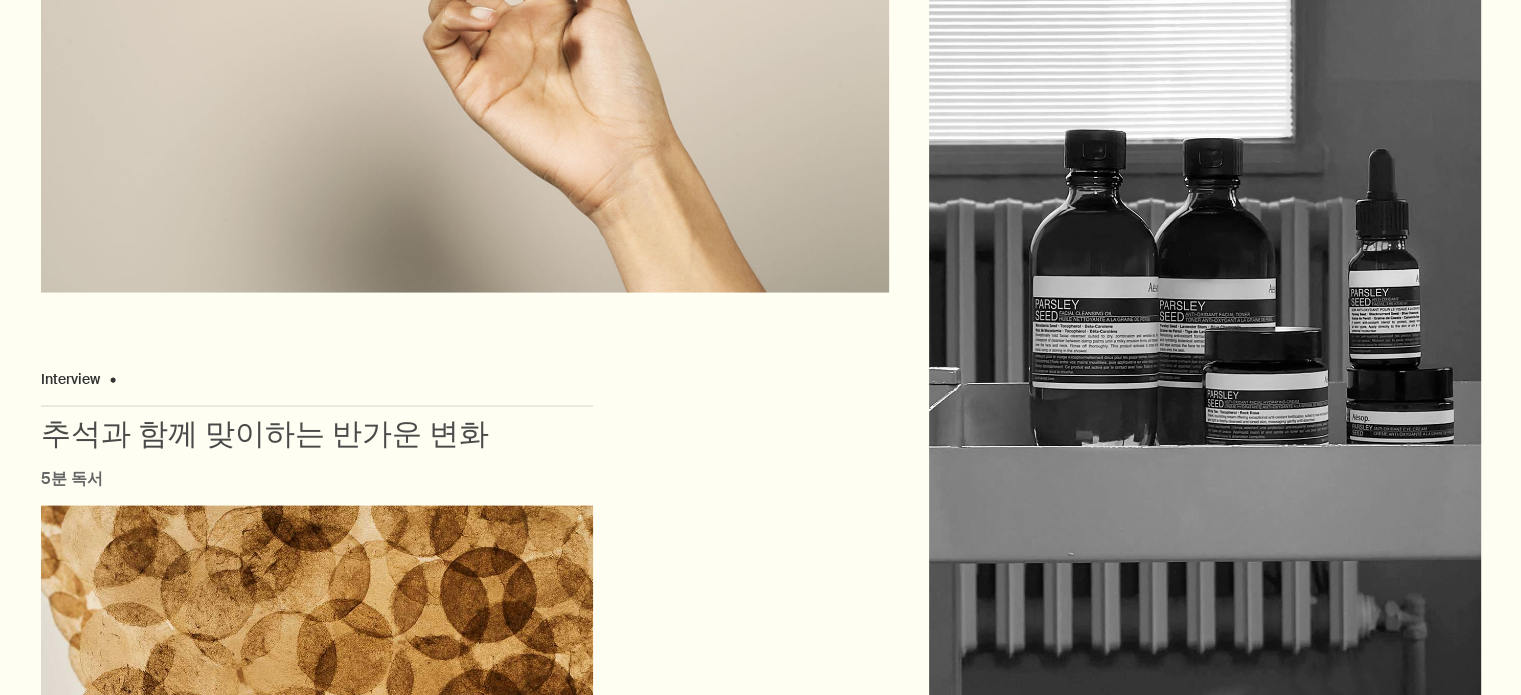 click at bounding box center [1205, 306] 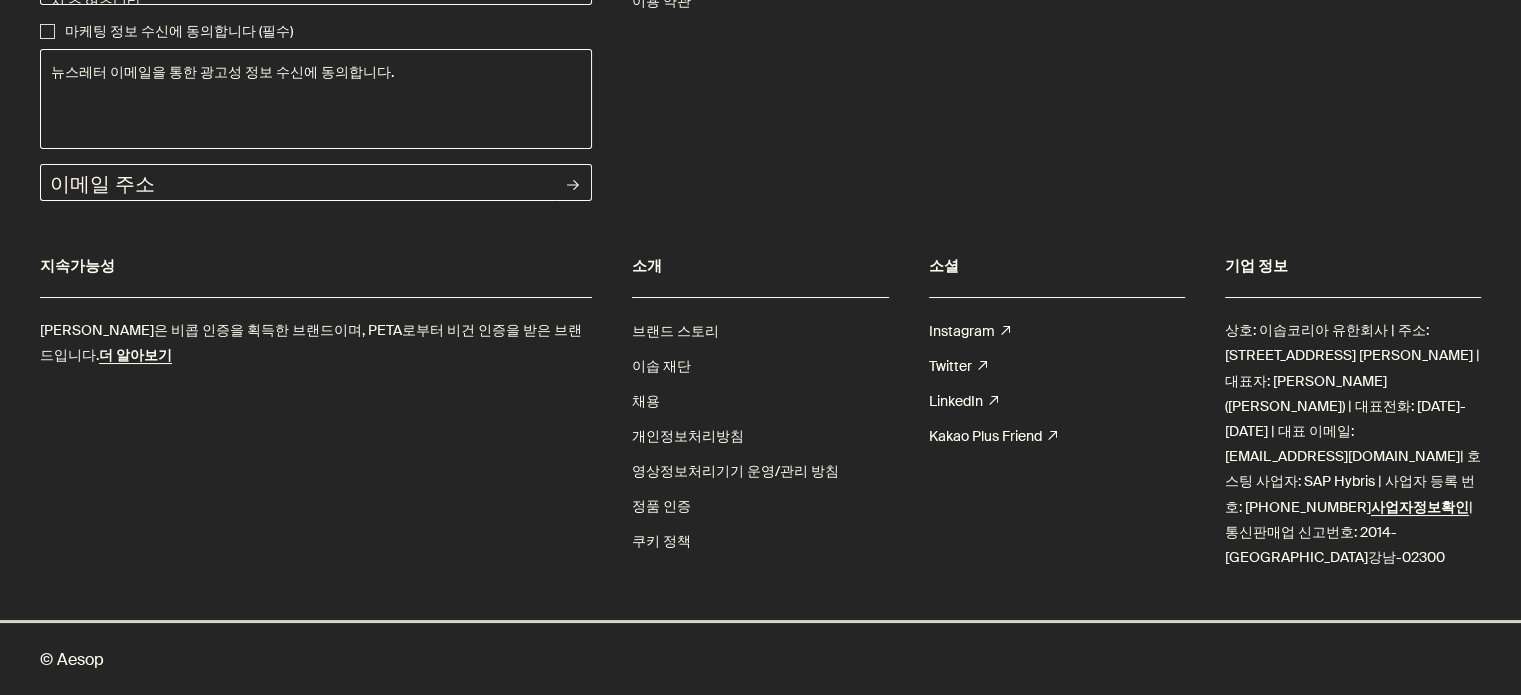 scroll, scrollTop: 8300, scrollLeft: 0, axis: vertical 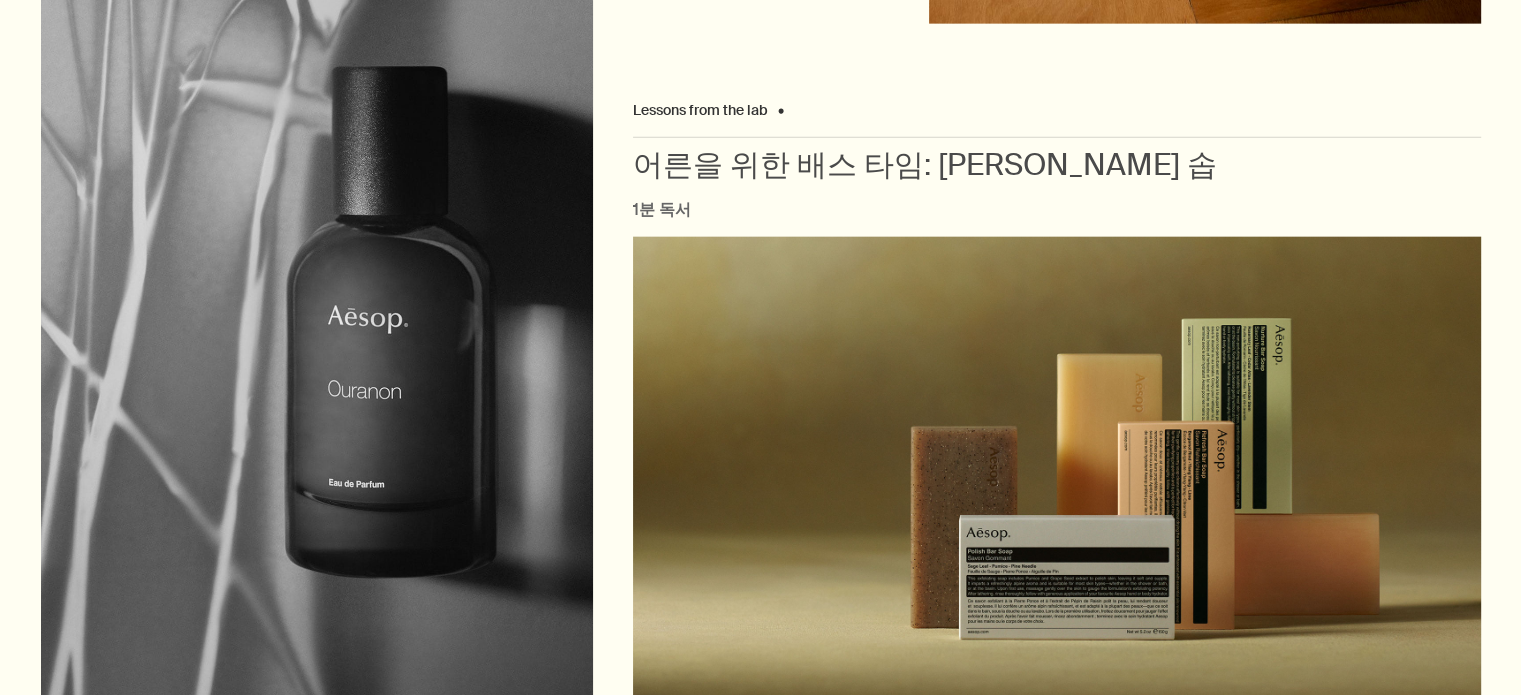 click at bounding box center [317, 223] 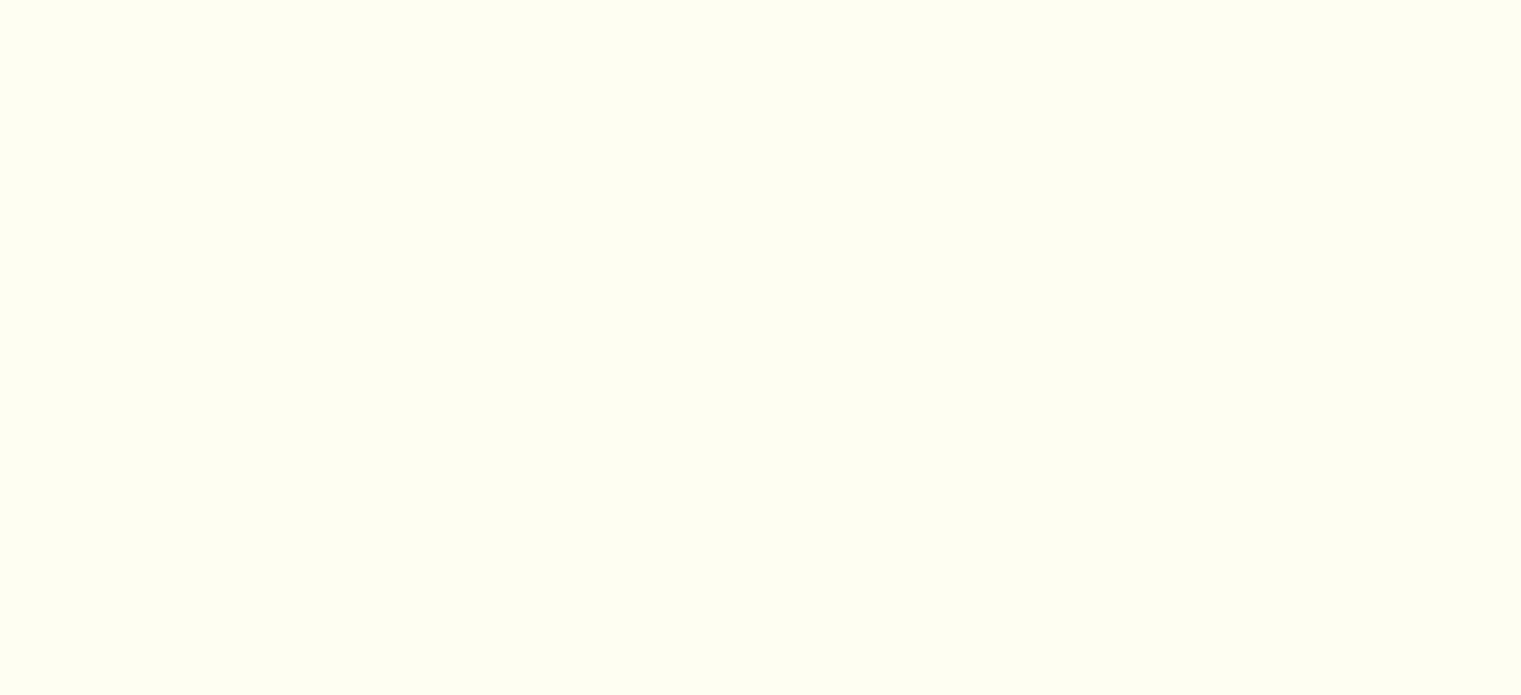 scroll, scrollTop: 4000, scrollLeft: 0, axis: vertical 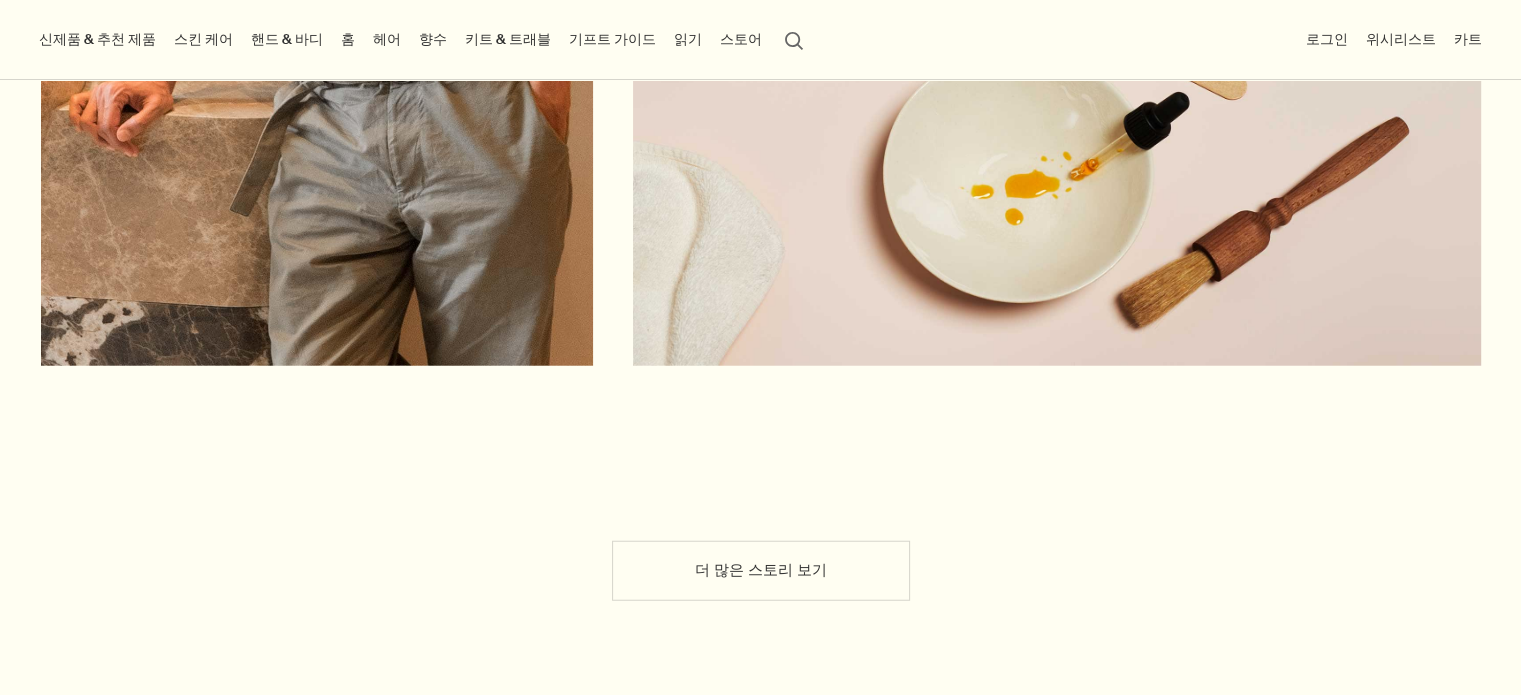click on "더 많은 스토리 보기" at bounding box center [761, 571] 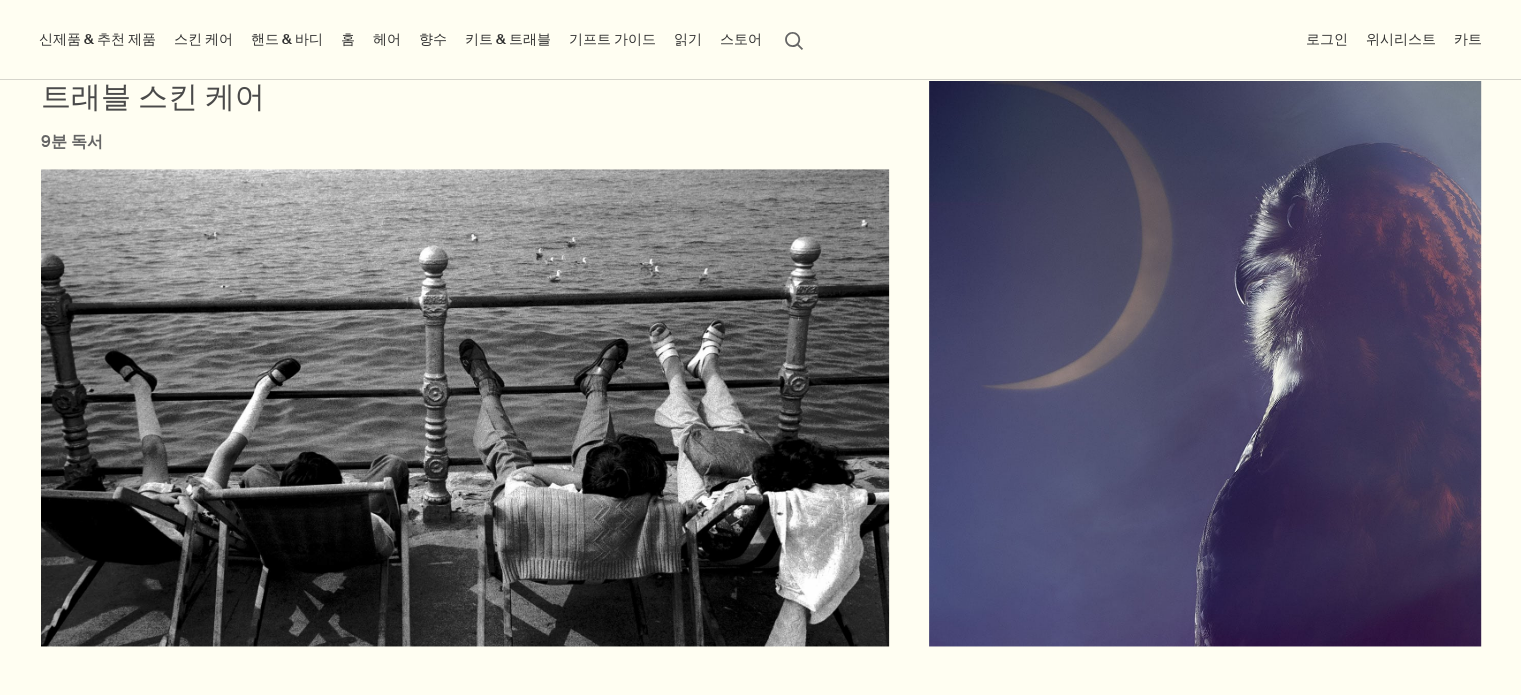 scroll, scrollTop: 18059, scrollLeft: 0, axis: vertical 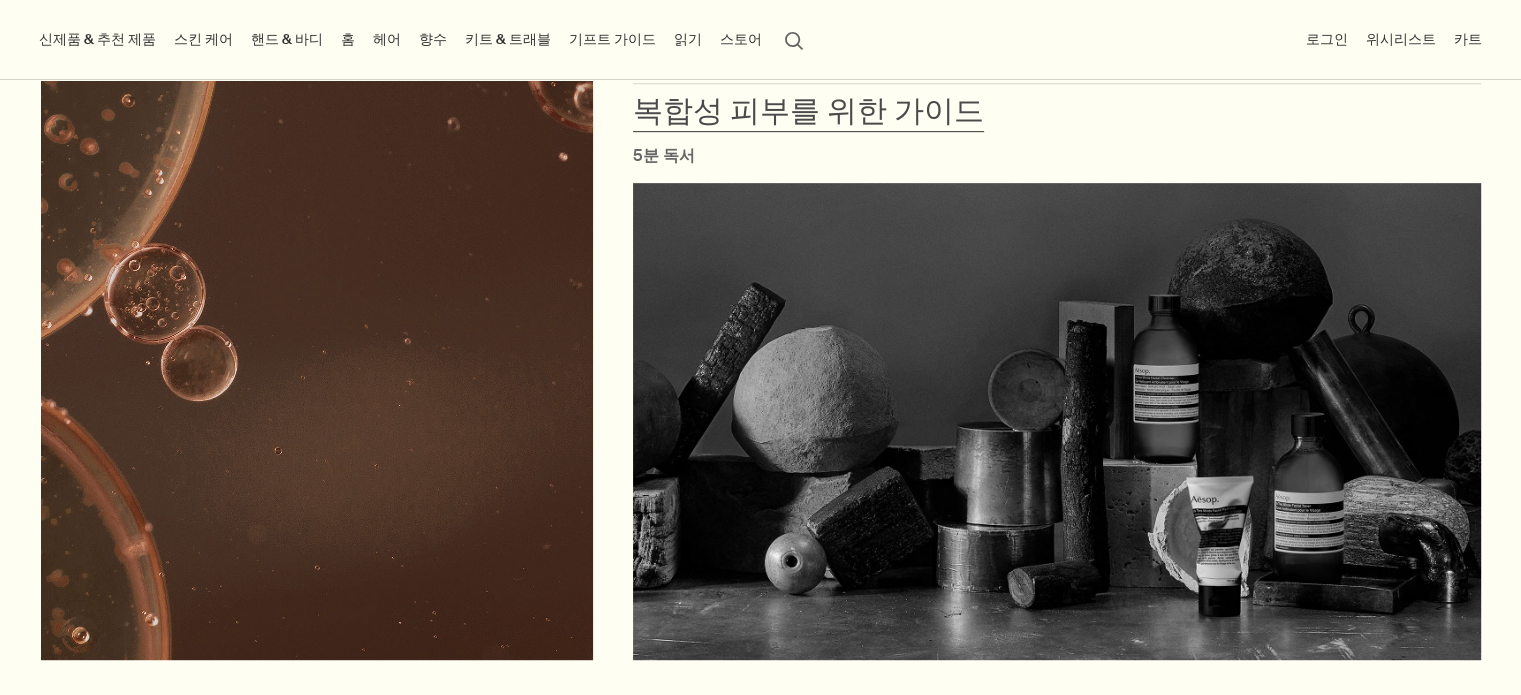 click at bounding box center (1057, 421) 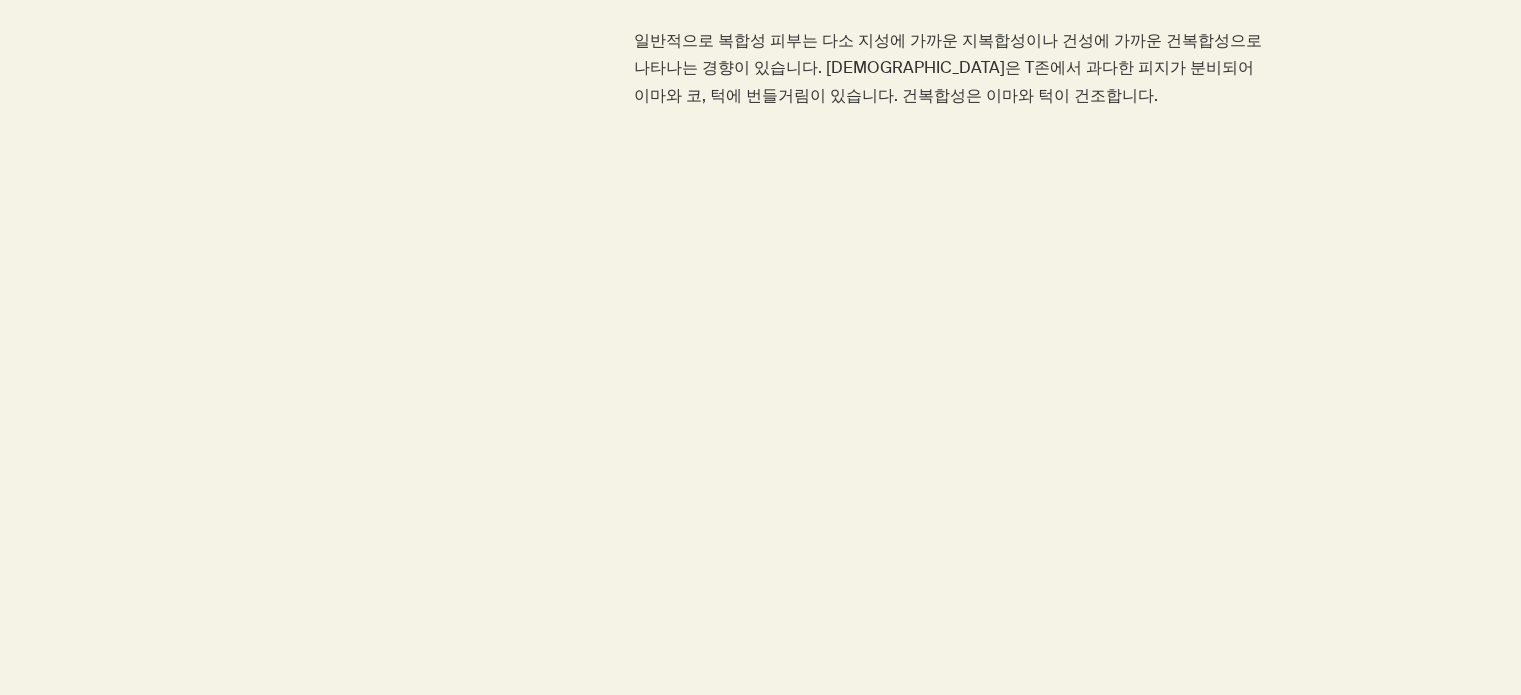 scroll, scrollTop: 1000, scrollLeft: 0, axis: vertical 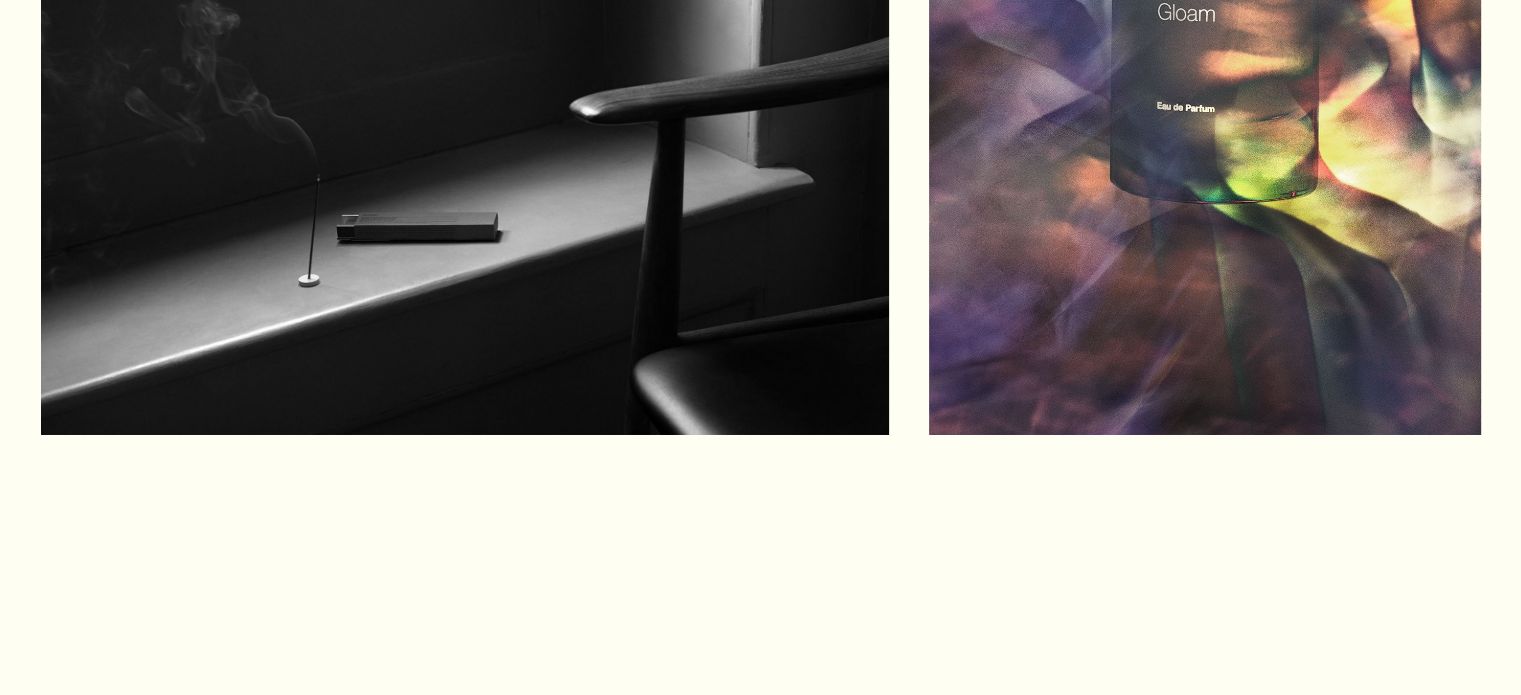 click at bounding box center [465, 196] 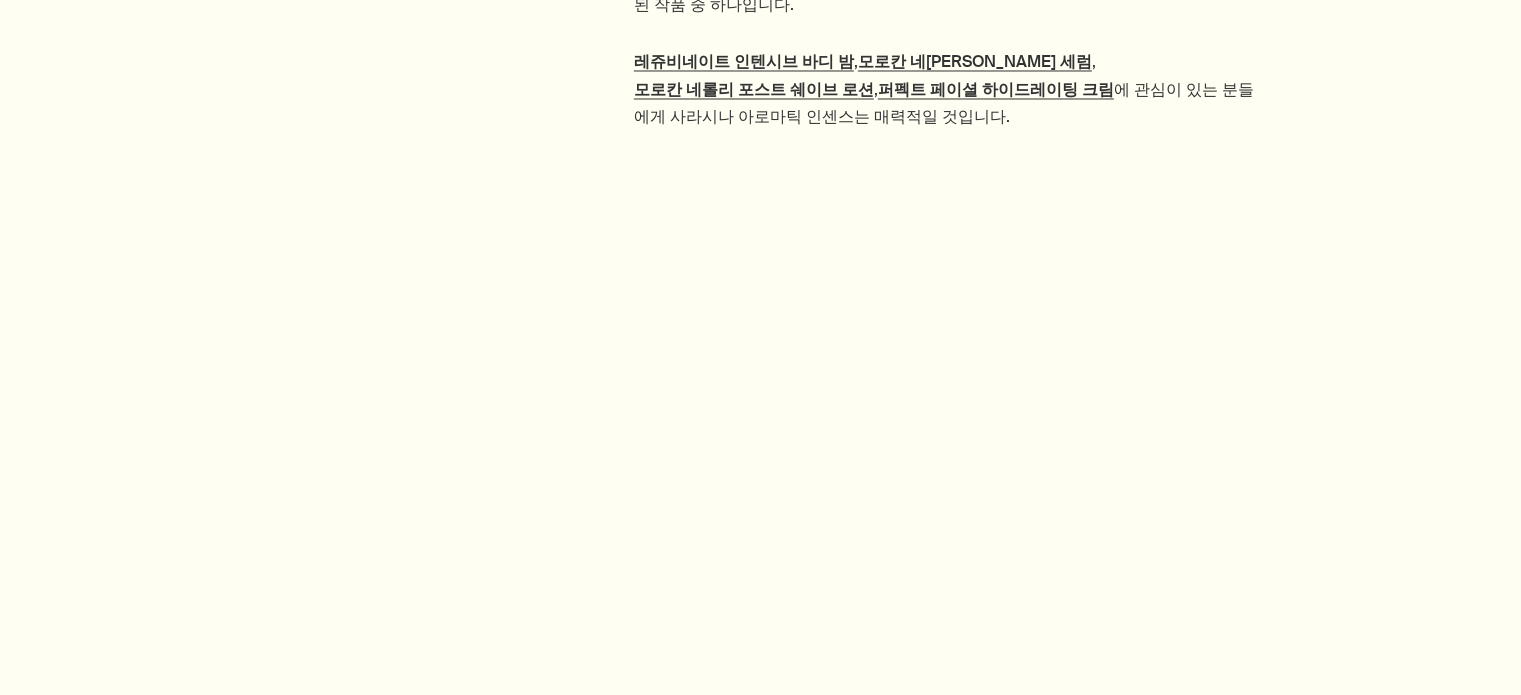 scroll, scrollTop: 3600, scrollLeft: 0, axis: vertical 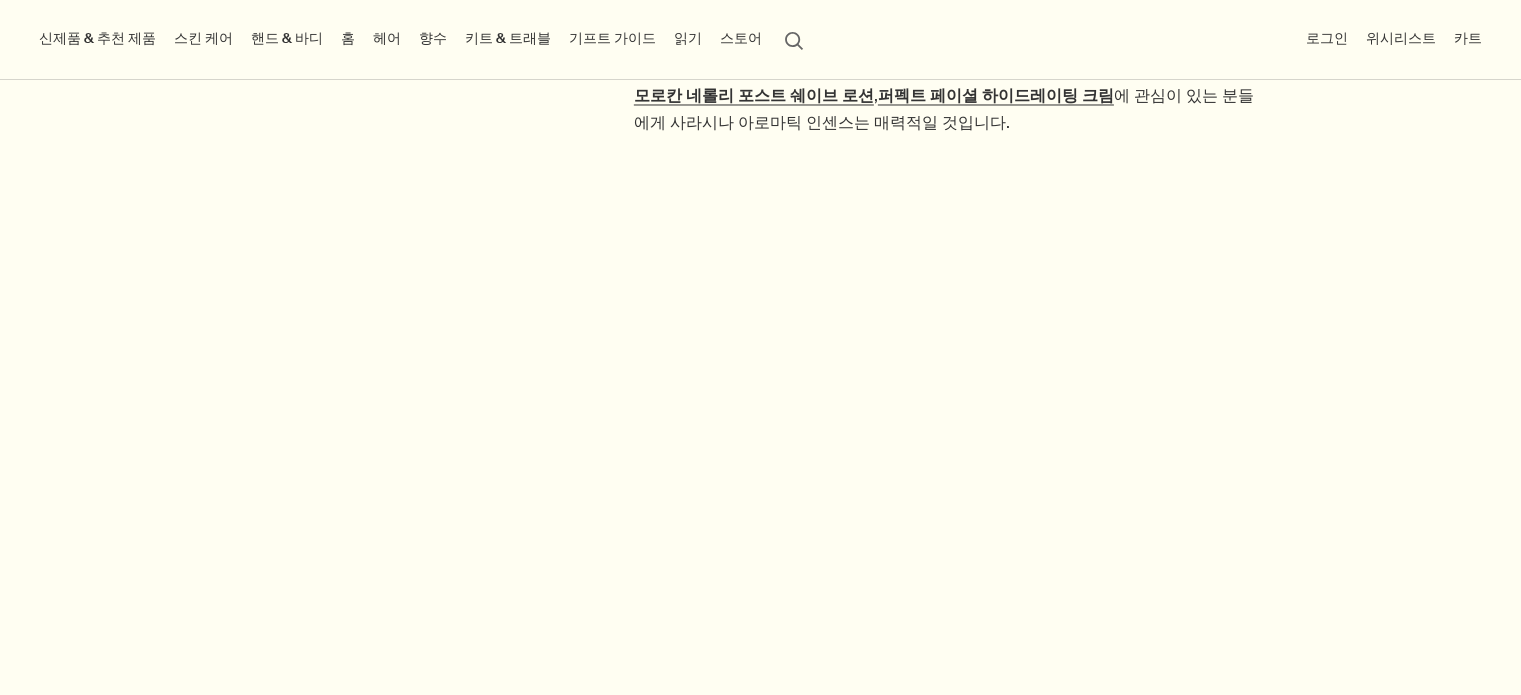 click on "레버런스 아로마틱 핸드 밤 우디, 흙내음, 스모키향  데일리 필수품" at bounding box center [1059, -512] 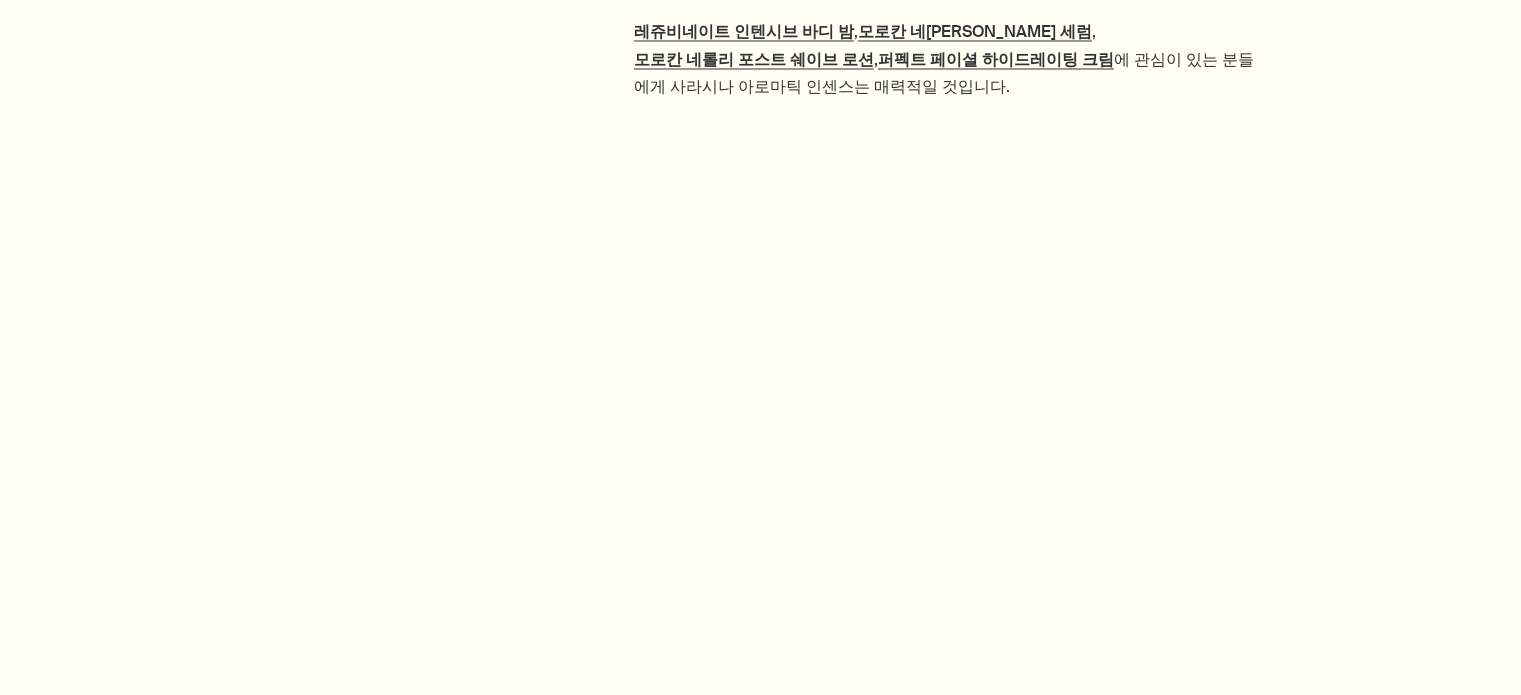 scroll, scrollTop: 3700, scrollLeft: 0, axis: vertical 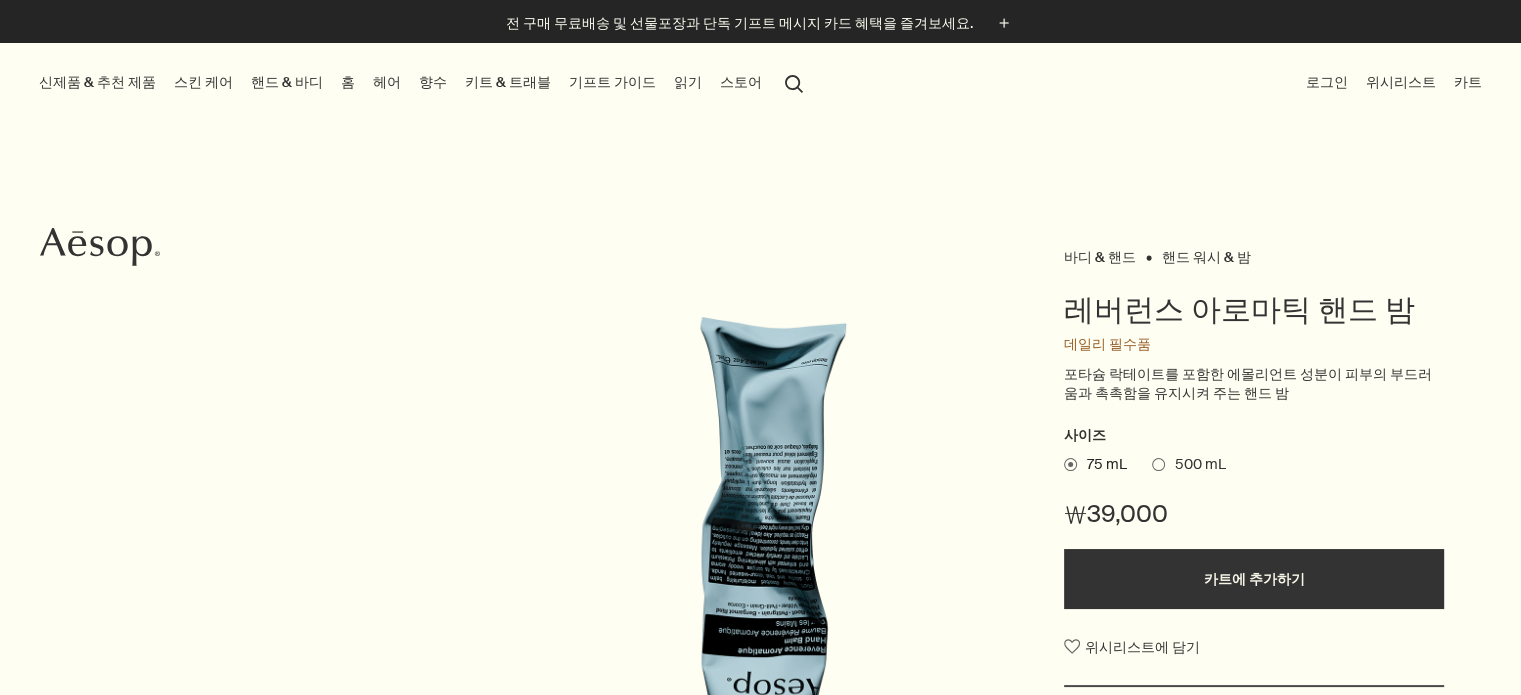 click on "핸드 & 바디" at bounding box center [287, 82] 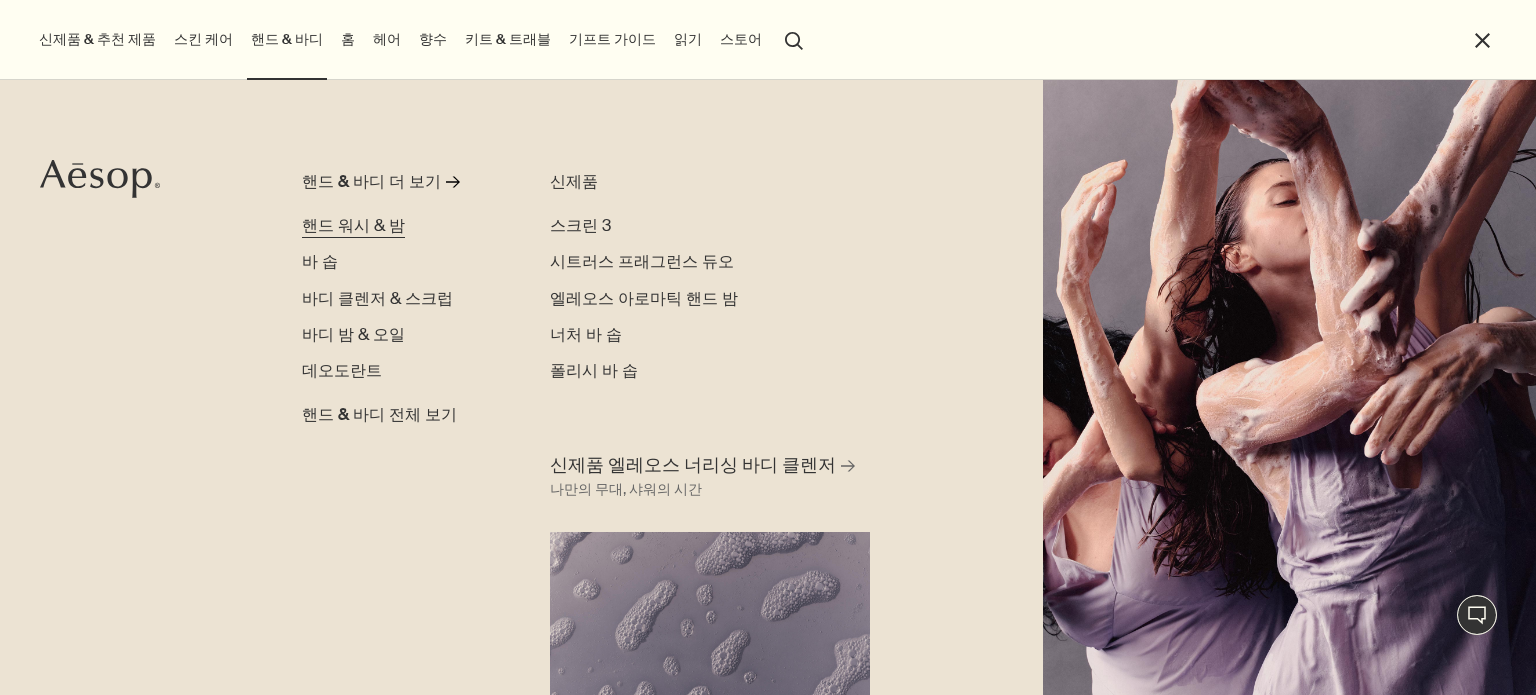 click on "핸드 워시 & 밤" at bounding box center (353, 225) 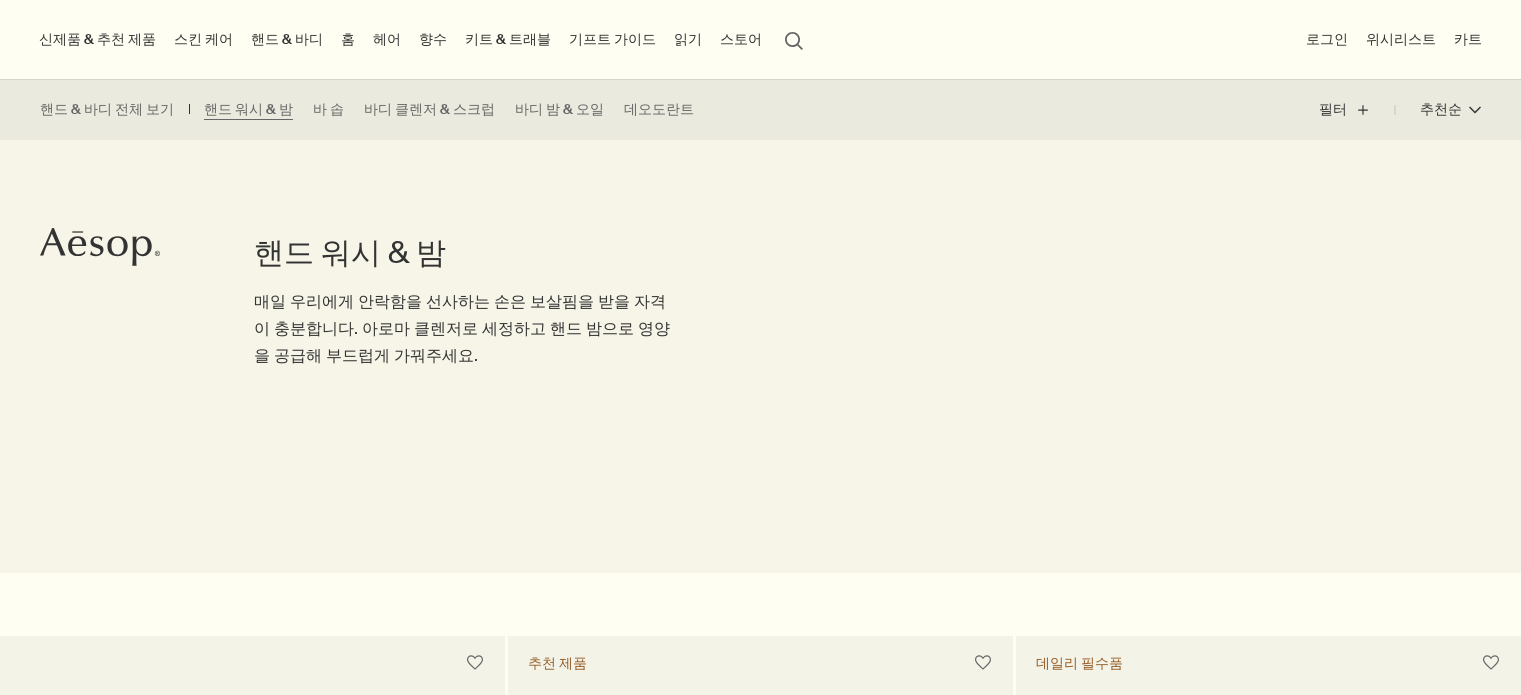 scroll, scrollTop: 600, scrollLeft: 0, axis: vertical 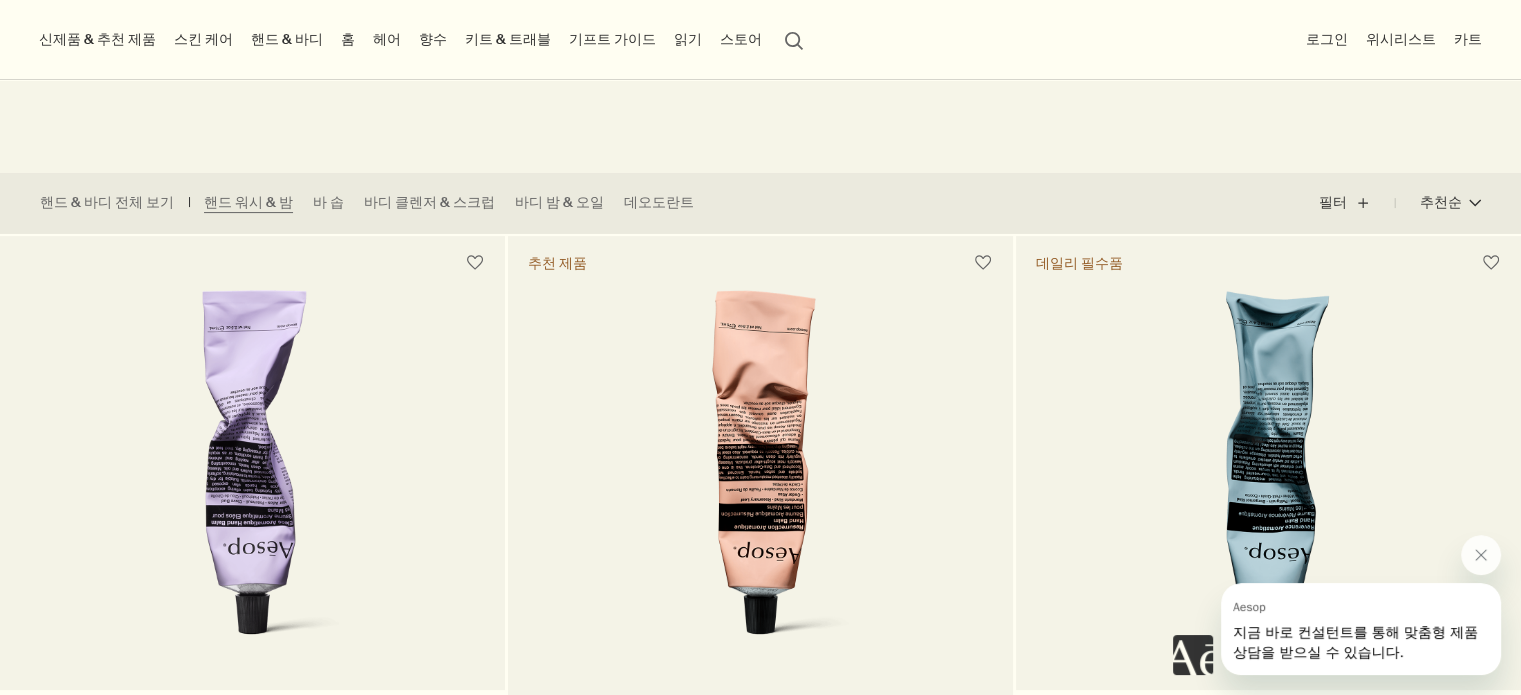 click at bounding box center [761, 475] 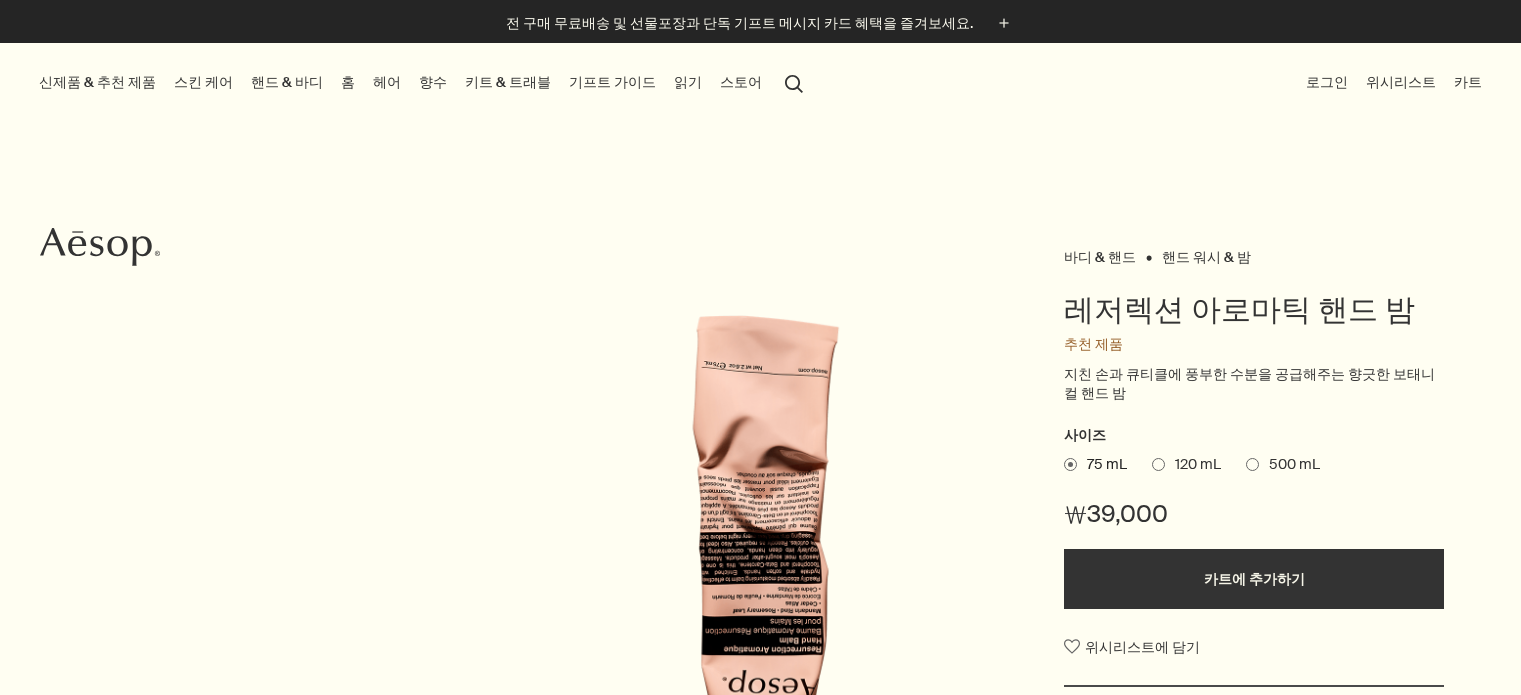 scroll, scrollTop: 48, scrollLeft: 0, axis: vertical 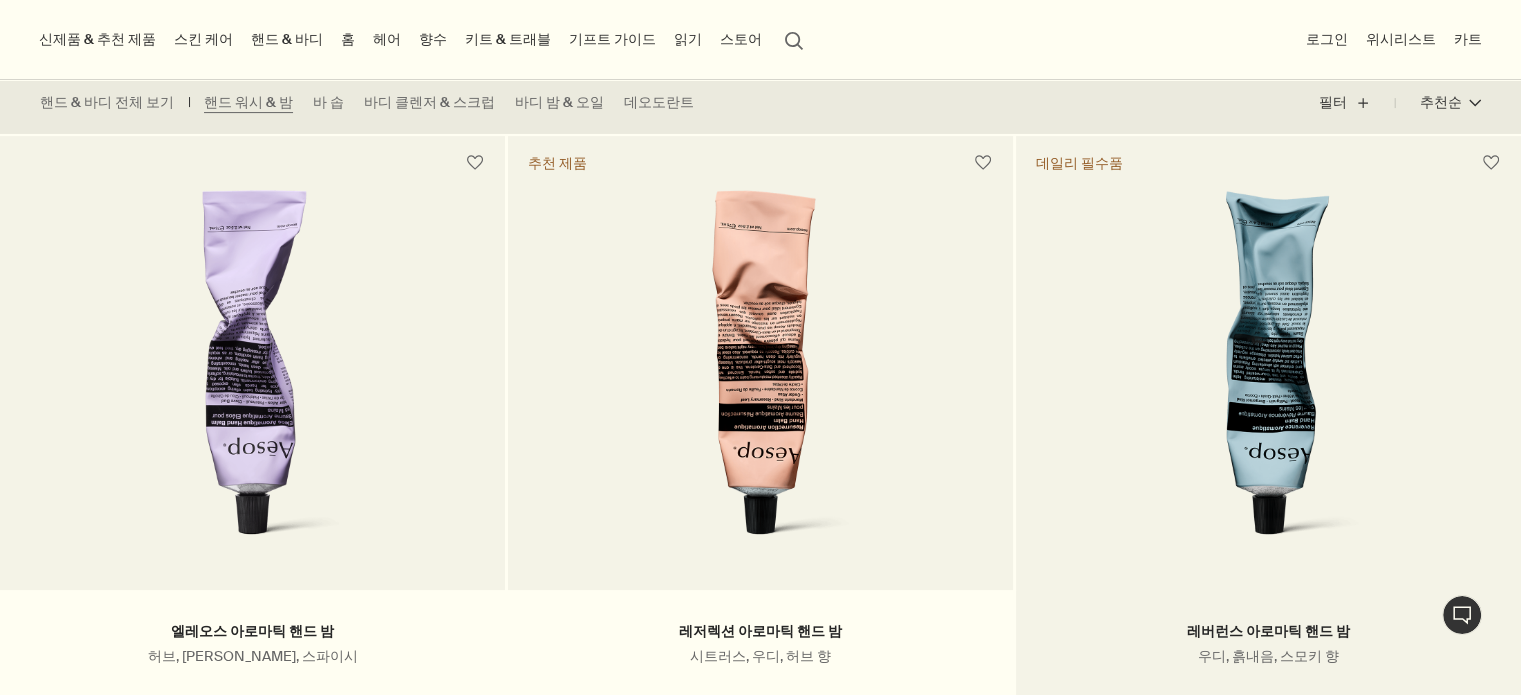 click at bounding box center [1269, 375] 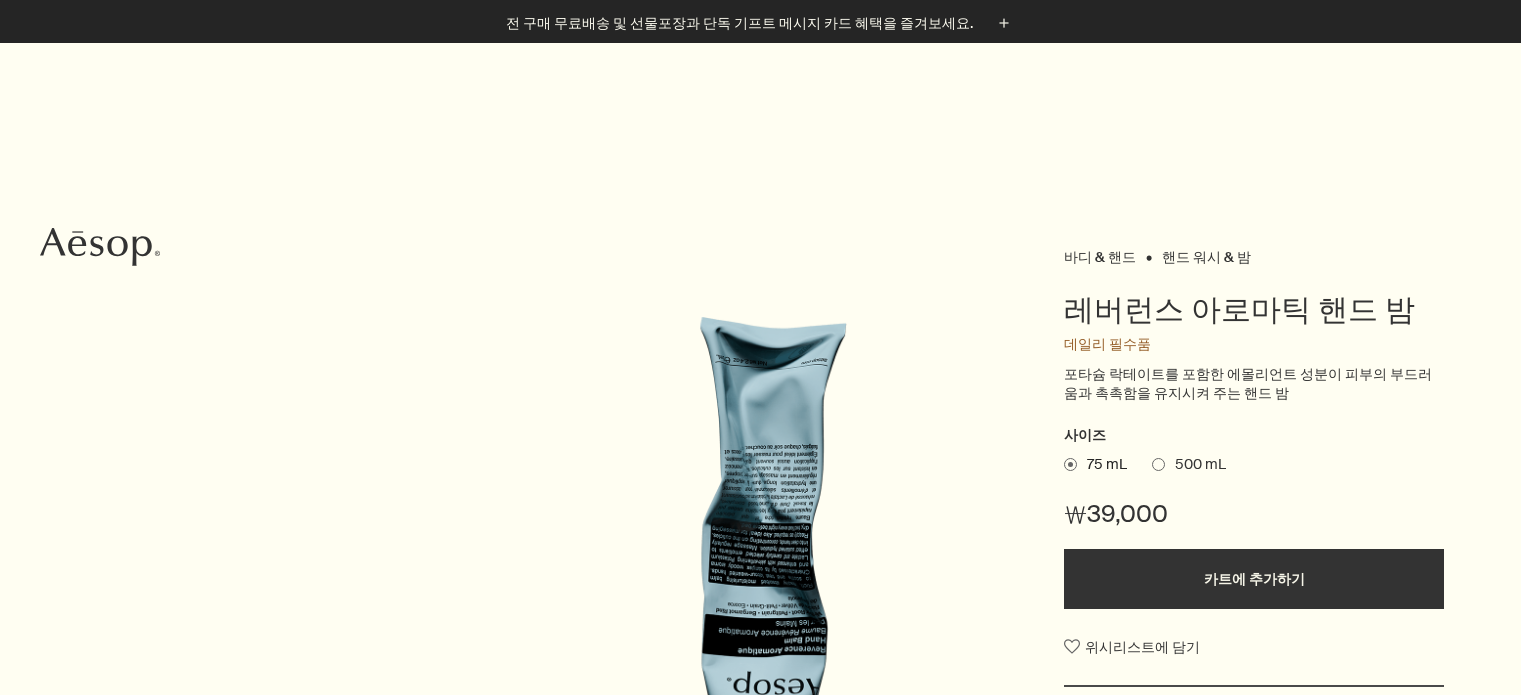 scroll, scrollTop: 200, scrollLeft: 0, axis: vertical 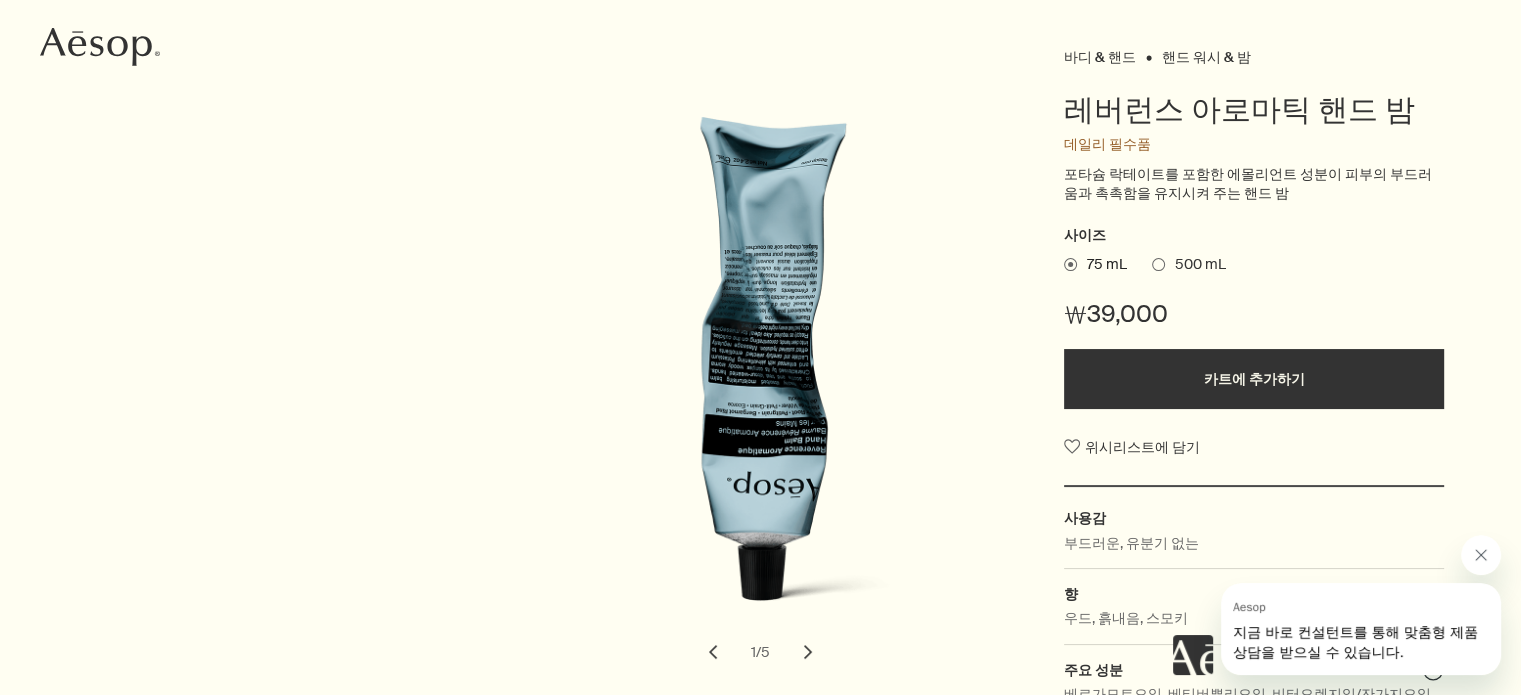click at bounding box center [1481, 555] 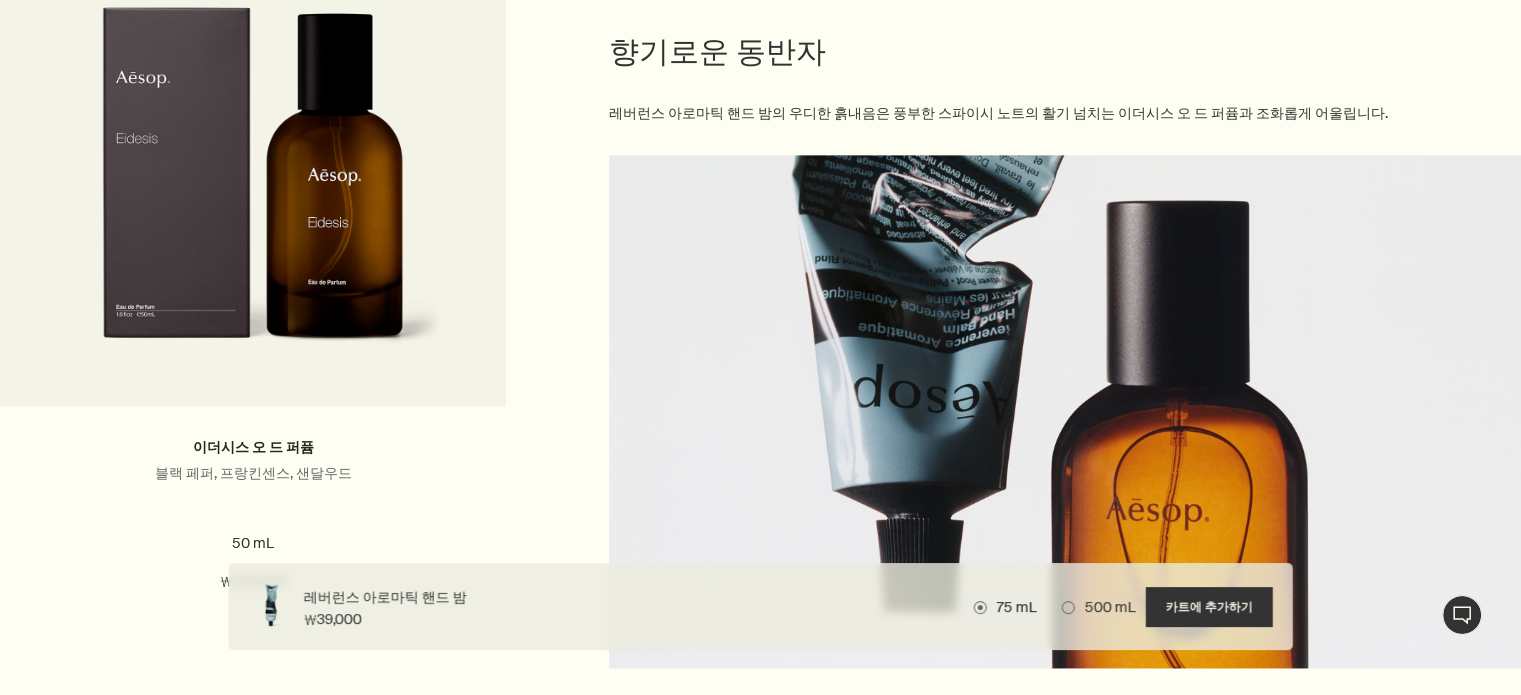 scroll, scrollTop: 2800, scrollLeft: 0, axis: vertical 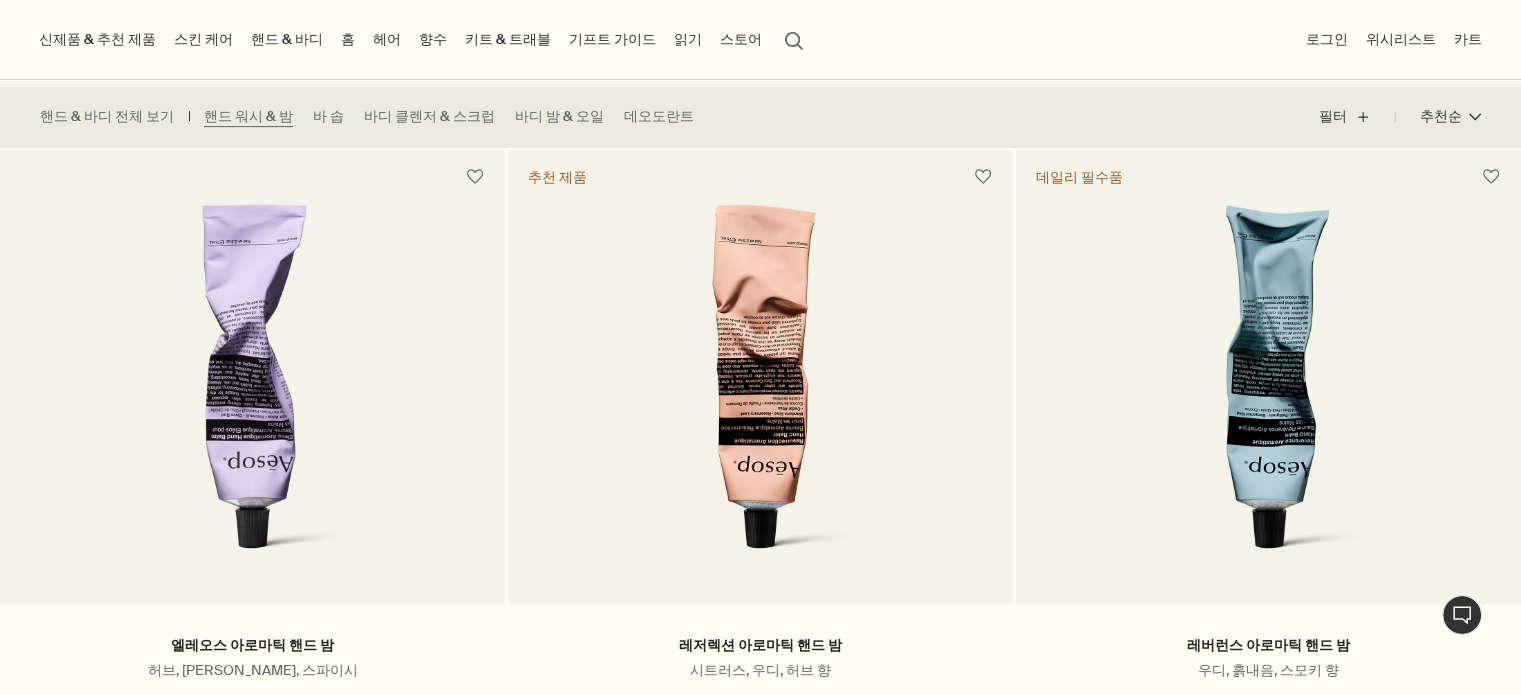 click on "핸드 & 바디 전체 보기 핸드 워시 & 밤 바 솝 바디 클렌저 & 스크럽  바디 밤 & 오일 데오도란트" at bounding box center (649, 117) 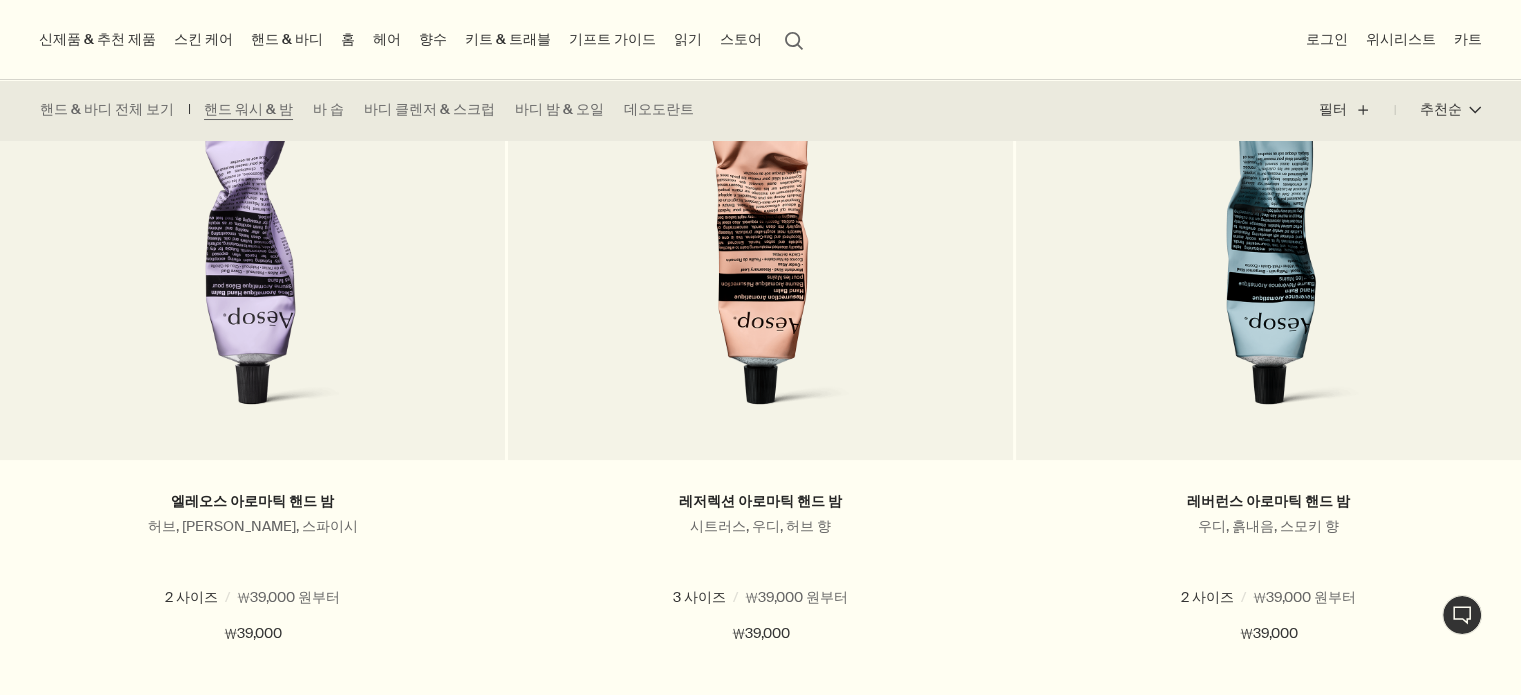 scroll, scrollTop: 586, scrollLeft: 0, axis: vertical 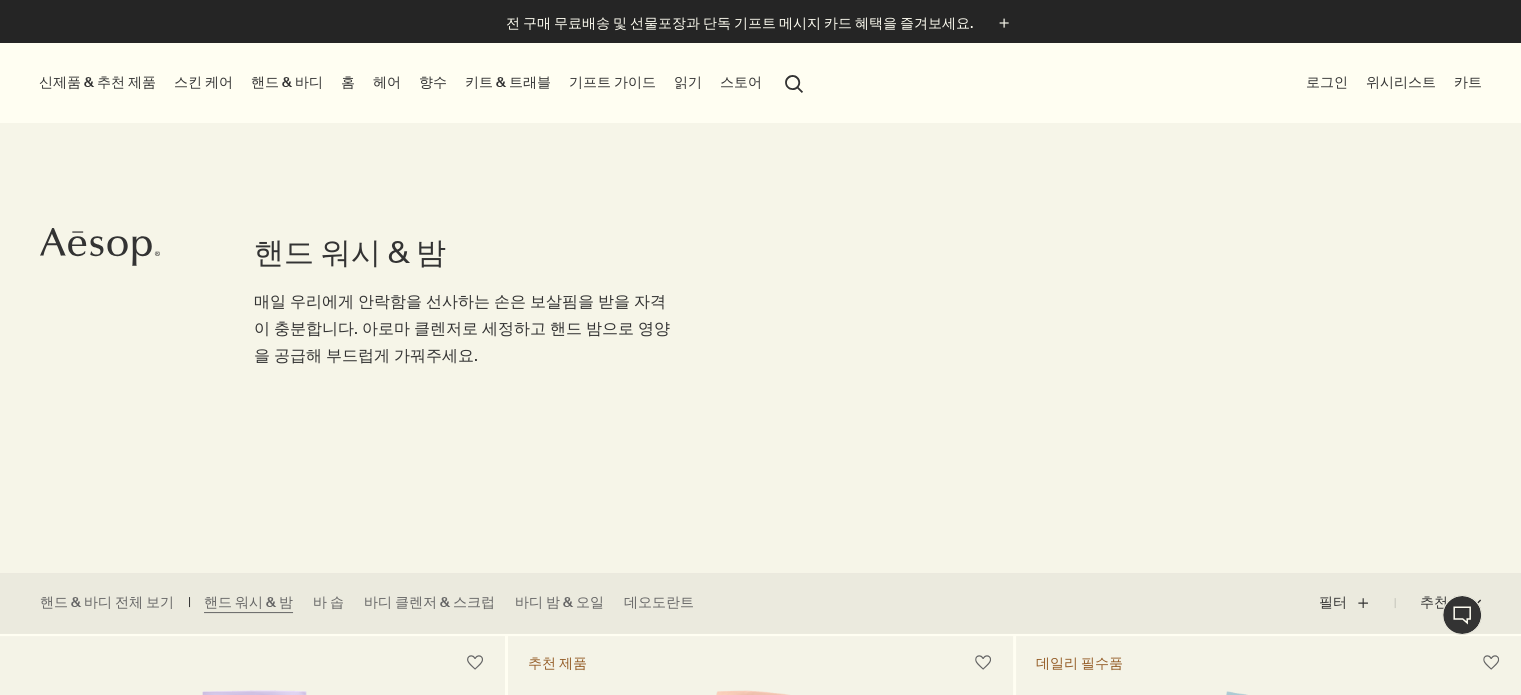 click on "읽기" at bounding box center (688, 82) 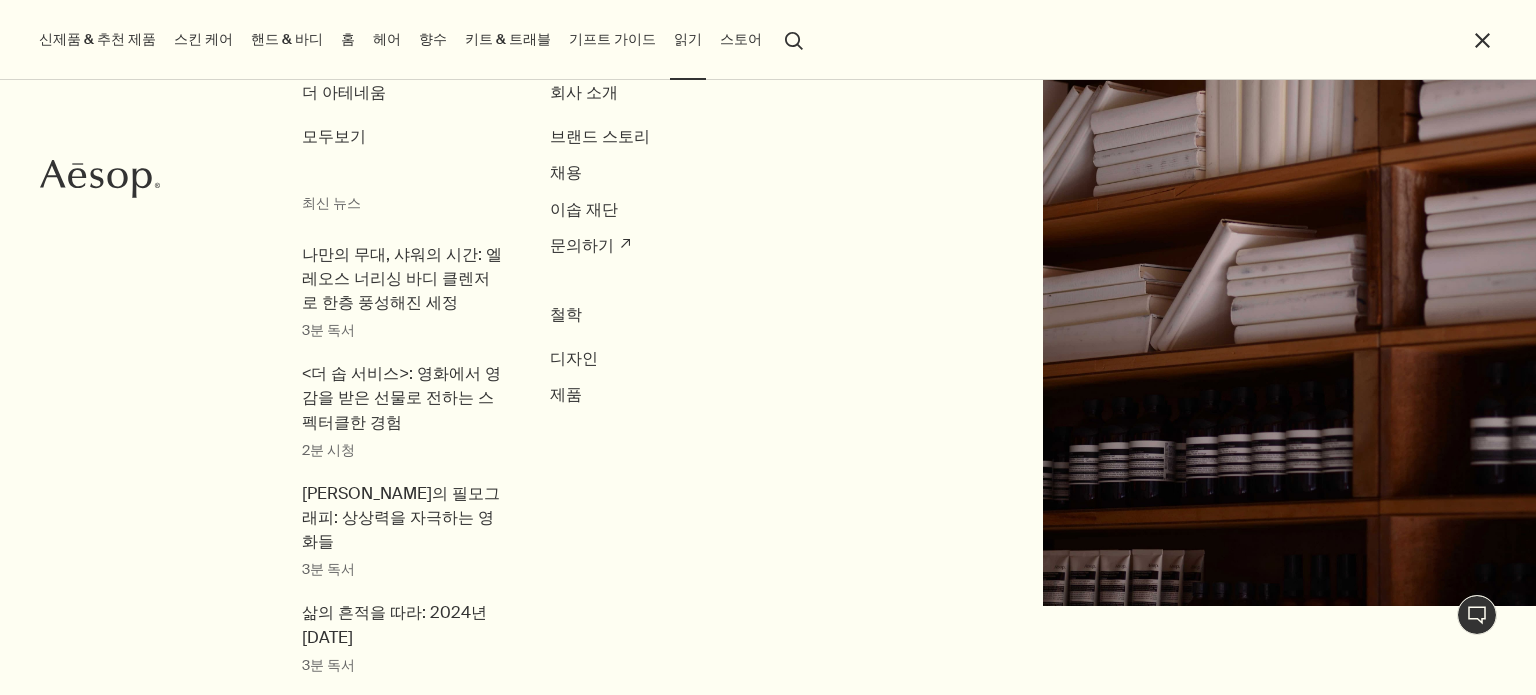 scroll, scrollTop: 0, scrollLeft: 0, axis: both 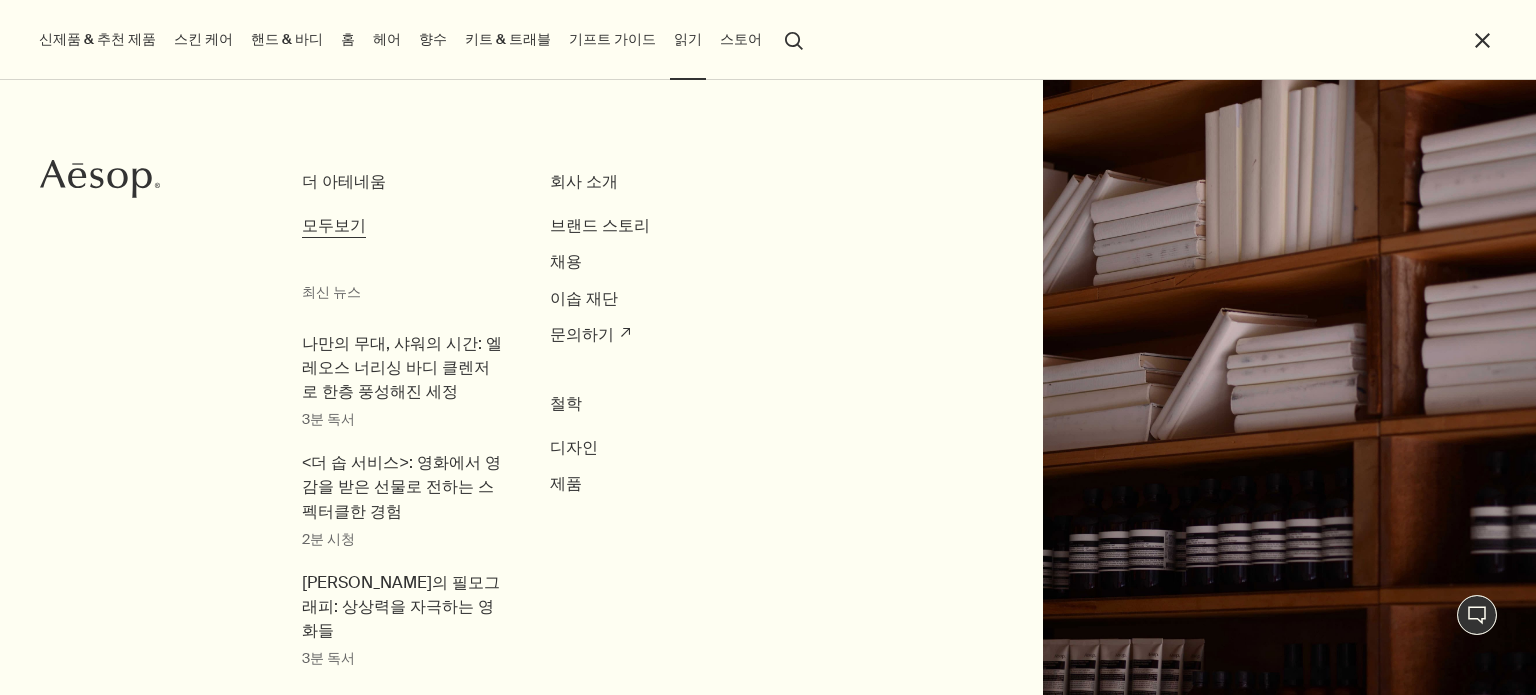 click on "모두보기" at bounding box center [334, 225] 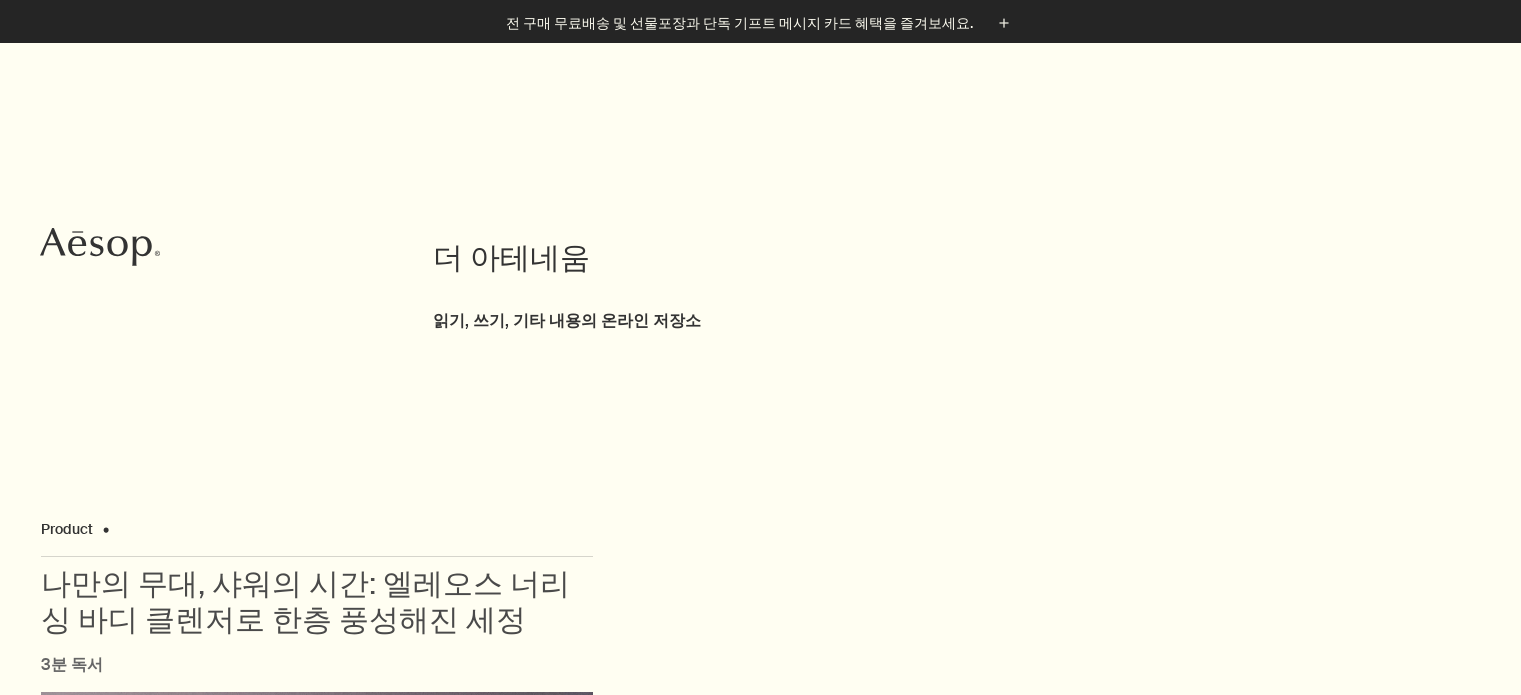 scroll, scrollTop: 1000, scrollLeft: 0, axis: vertical 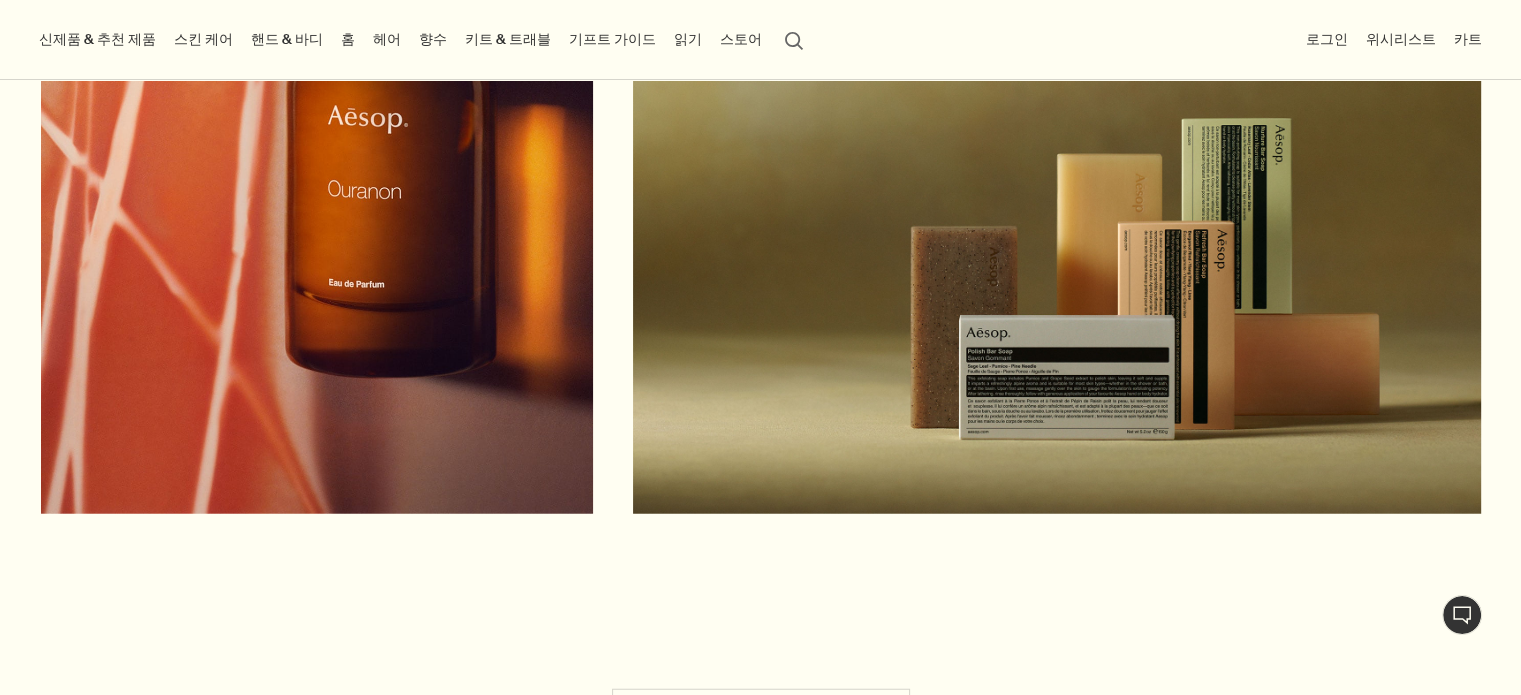 click on "더 많은 스토리 보기" at bounding box center (761, 719) 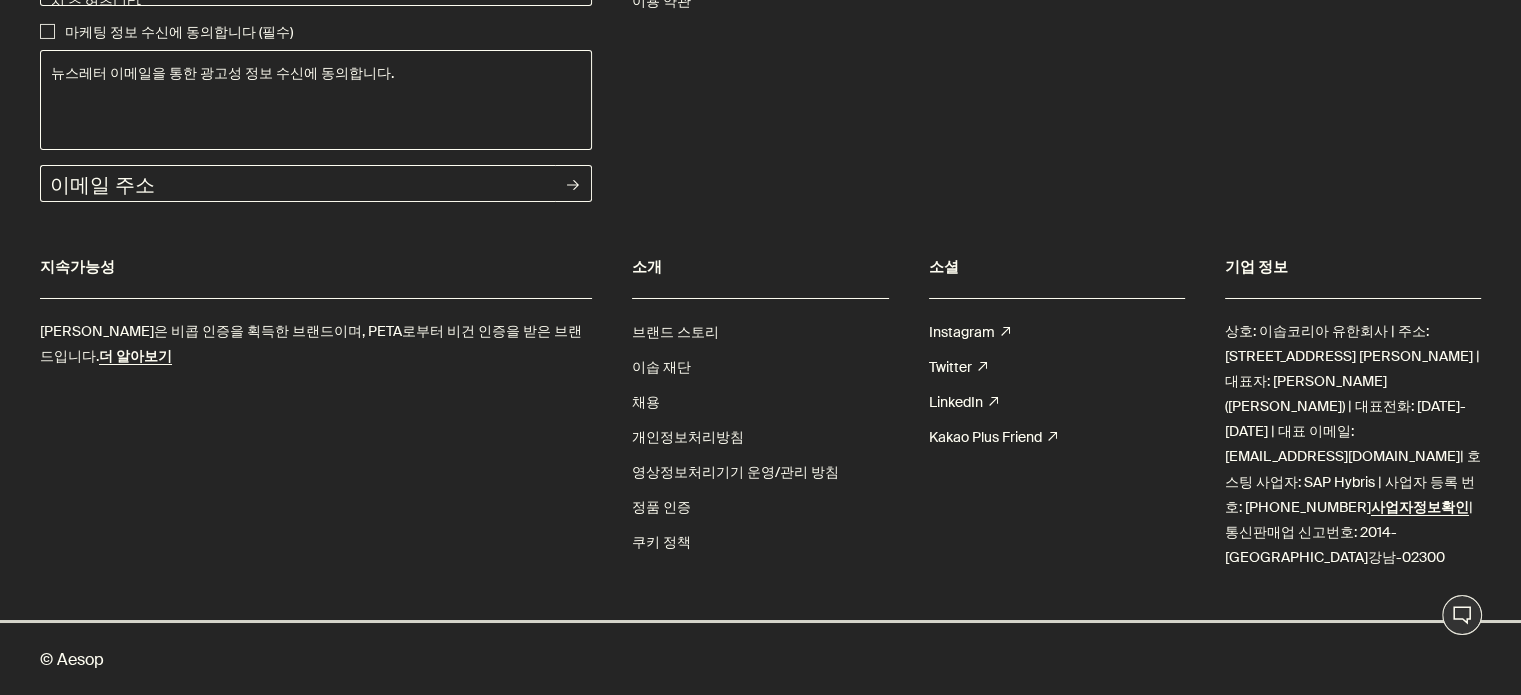 scroll, scrollTop: 7500, scrollLeft: 0, axis: vertical 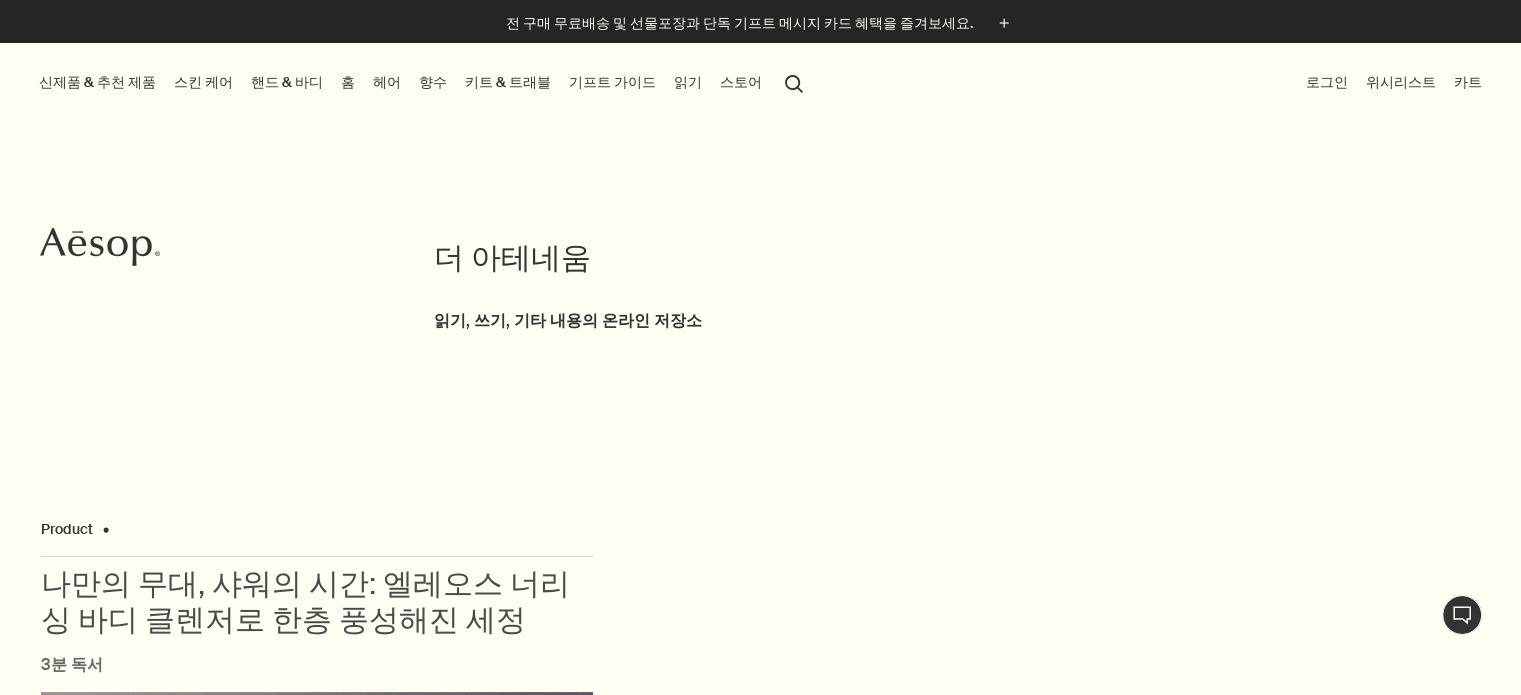 click on "스토어" at bounding box center [741, 82] 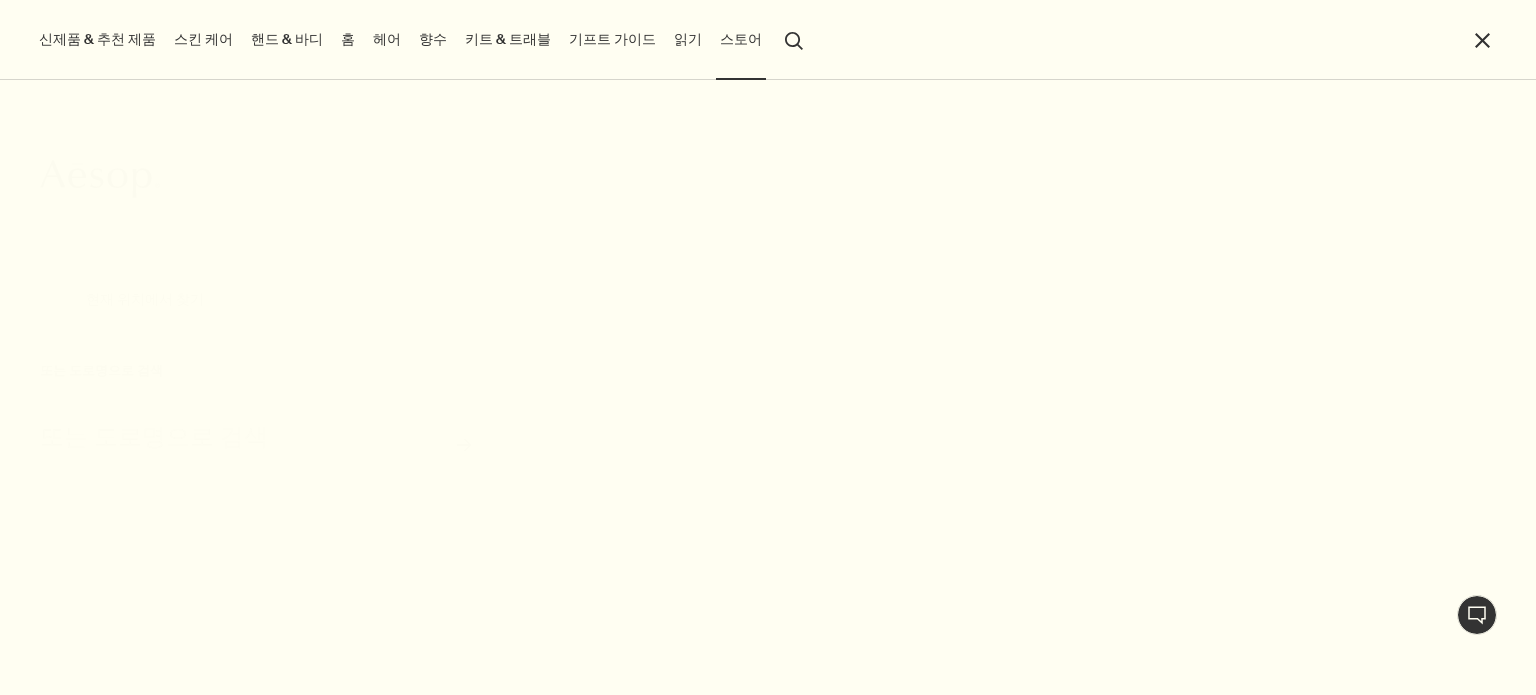click on "읽기" at bounding box center (688, 39) 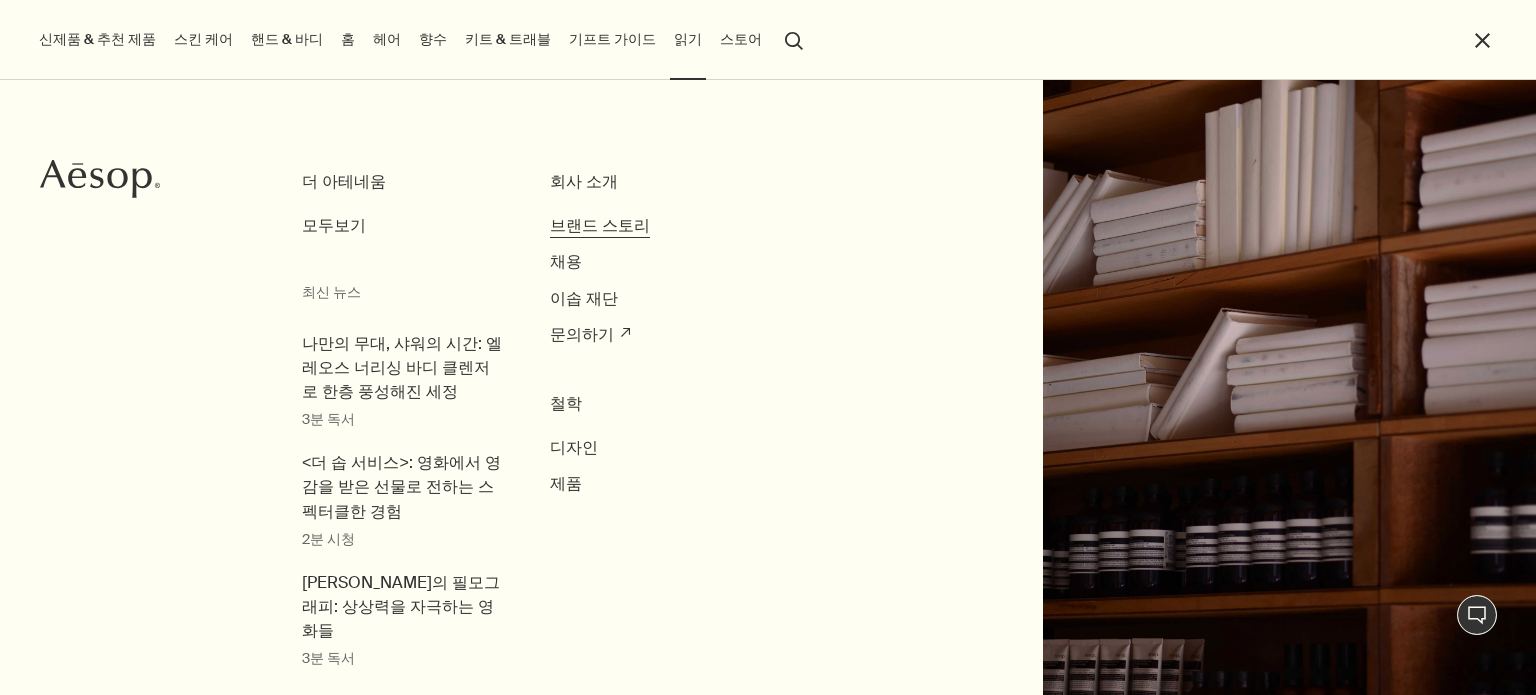 click on "브랜드 스토리" at bounding box center [600, 225] 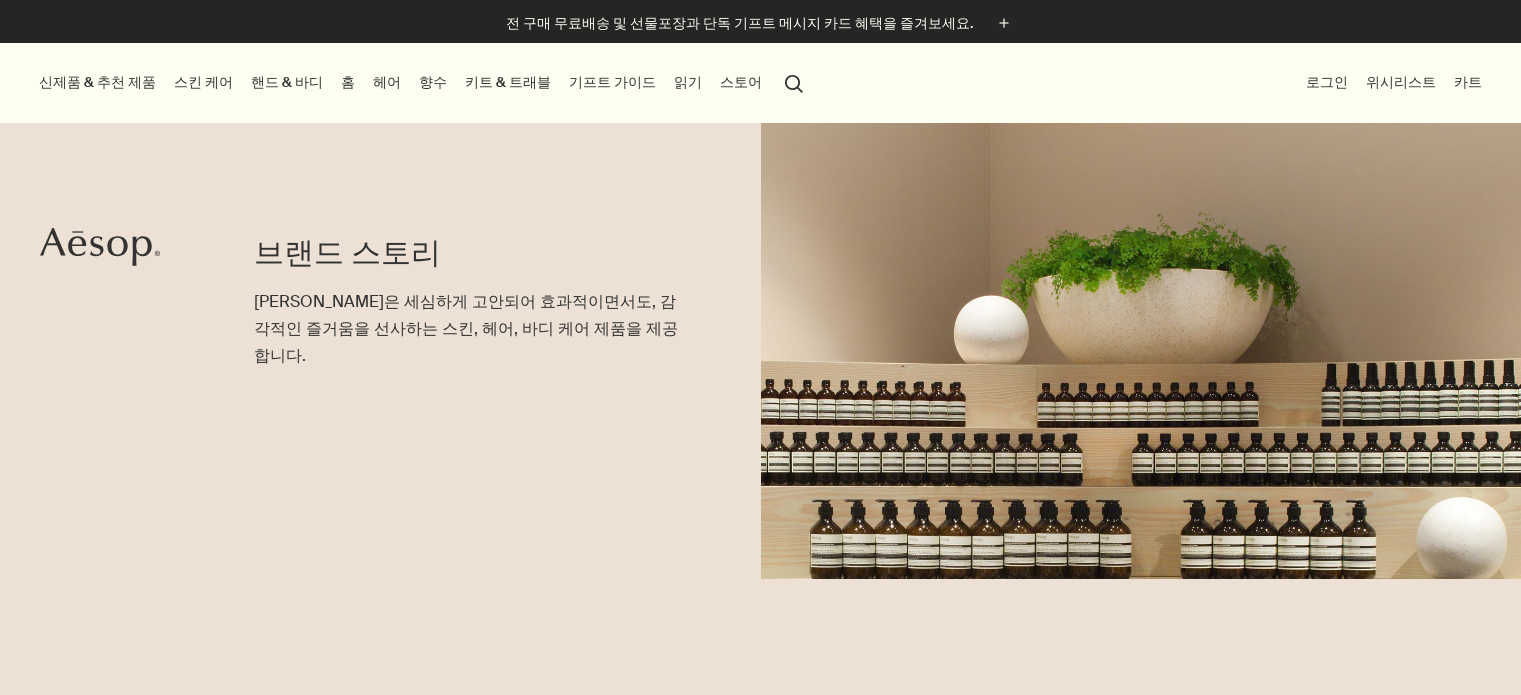 scroll, scrollTop: 0, scrollLeft: 0, axis: both 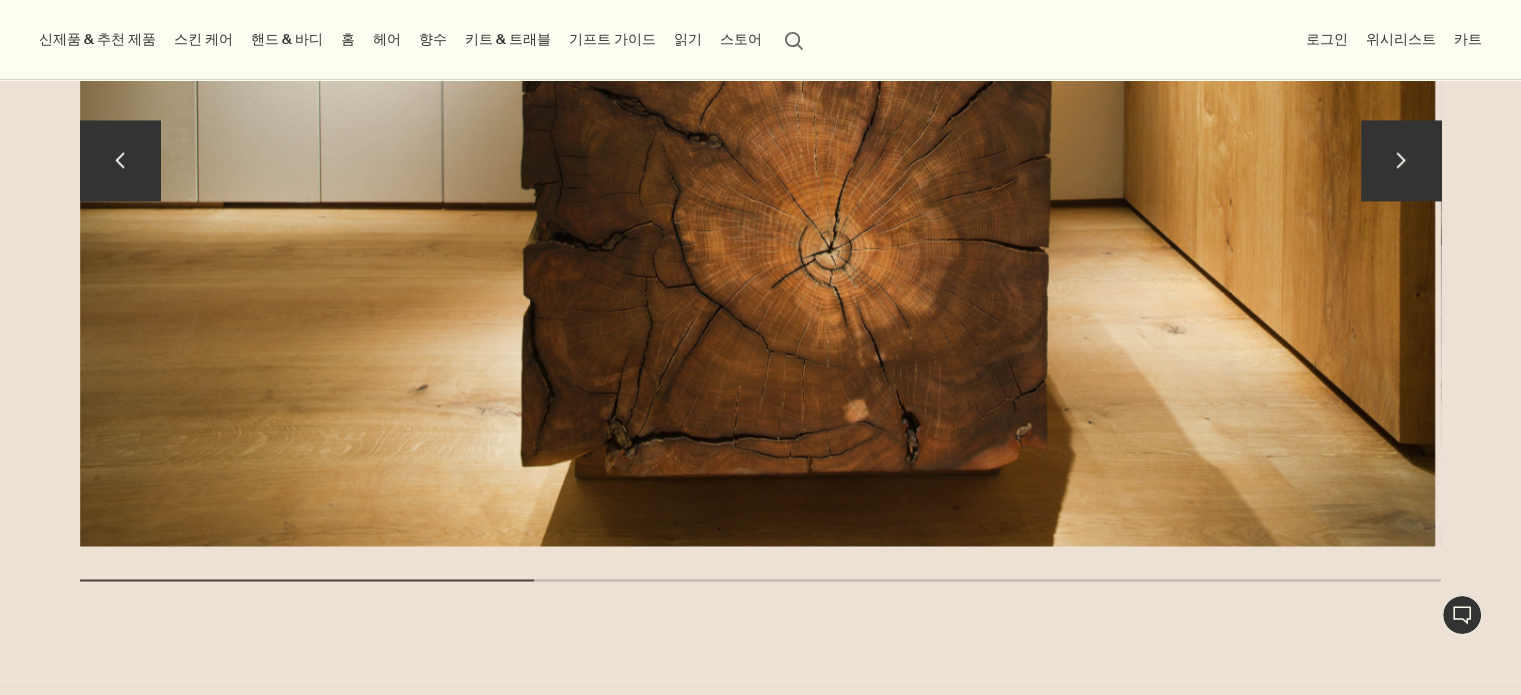 drag, startPoint x: 488, startPoint y: 551, endPoint x: 848, endPoint y: 543, distance: 360.08887 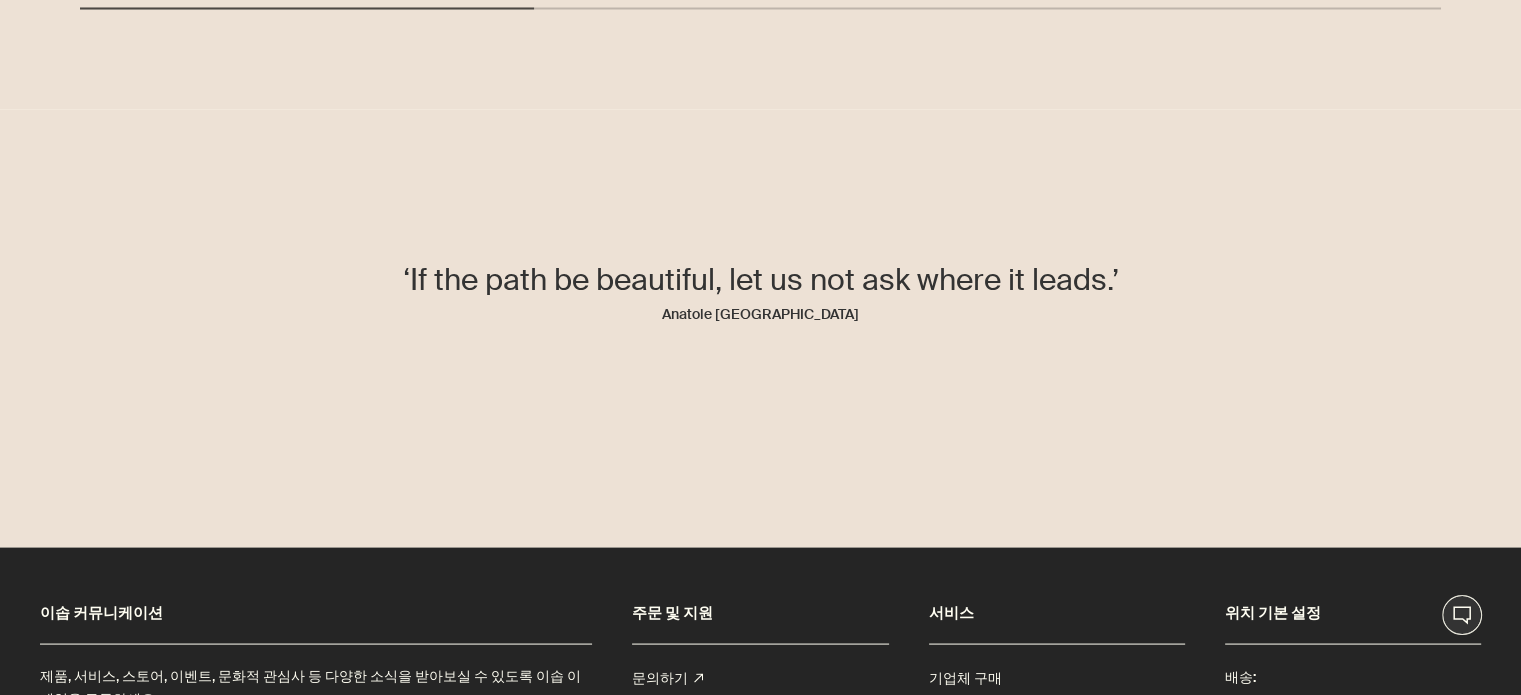 scroll, scrollTop: 3800, scrollLeft: 0, axis: vertical 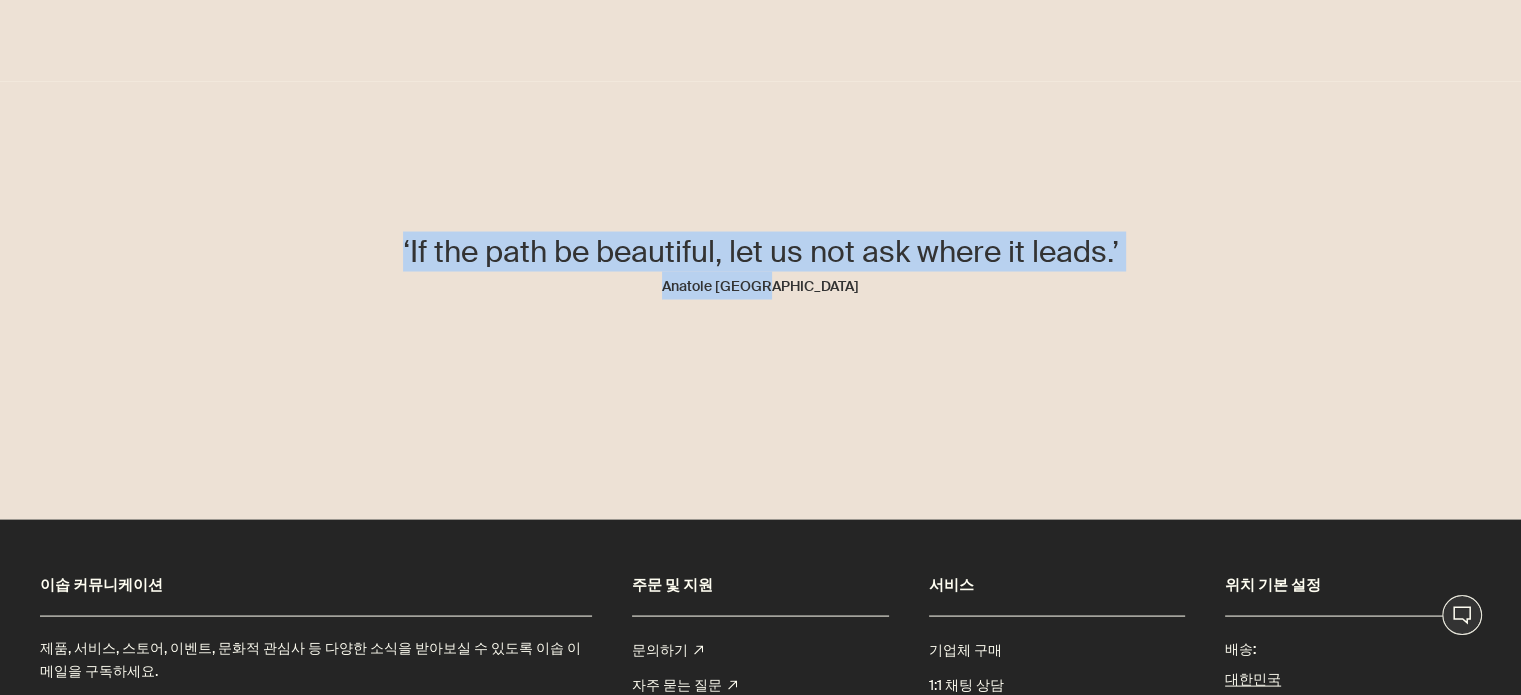 drag, startPoint x: 797, startPoint y: 278, endPoint x: 416, endPoint y: 210, distance: 387.02066 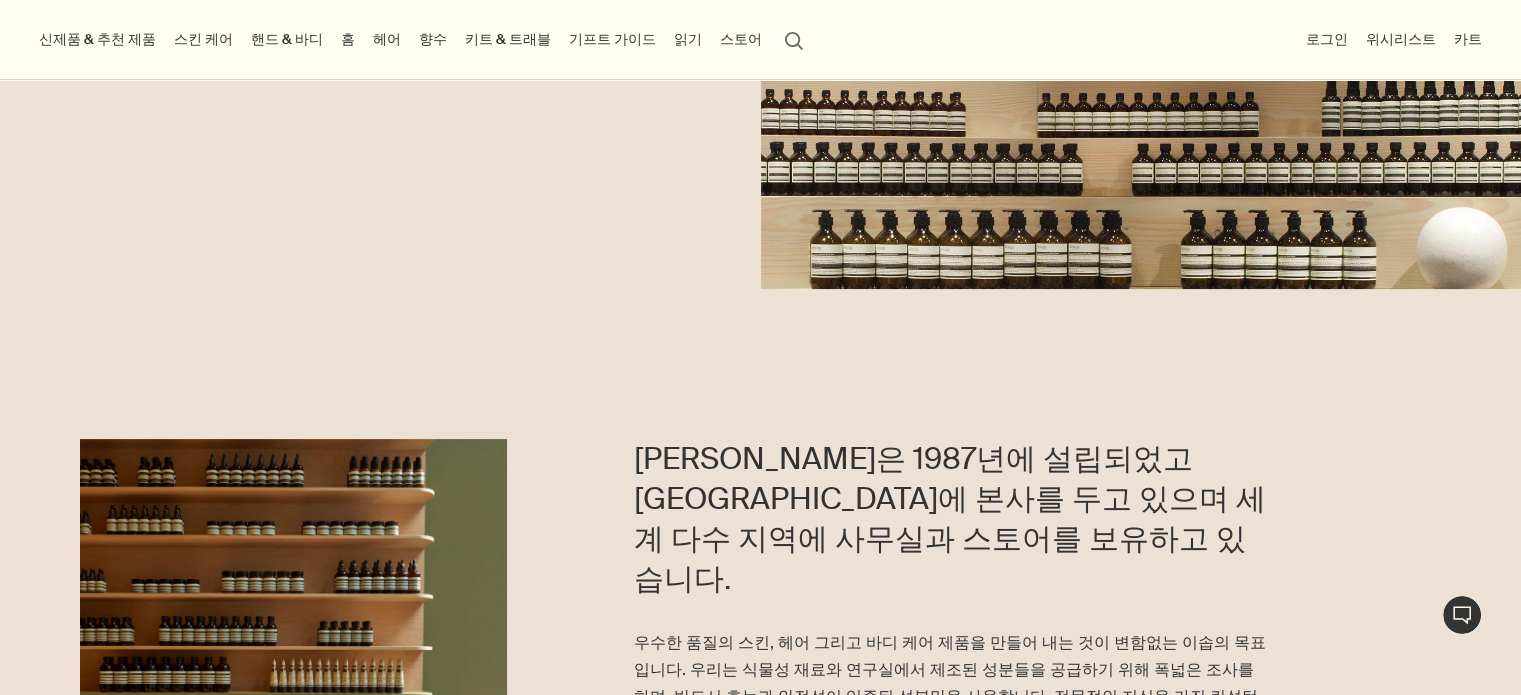 scroll, scrollTop: 0, scrollLeft: 0, axis: both 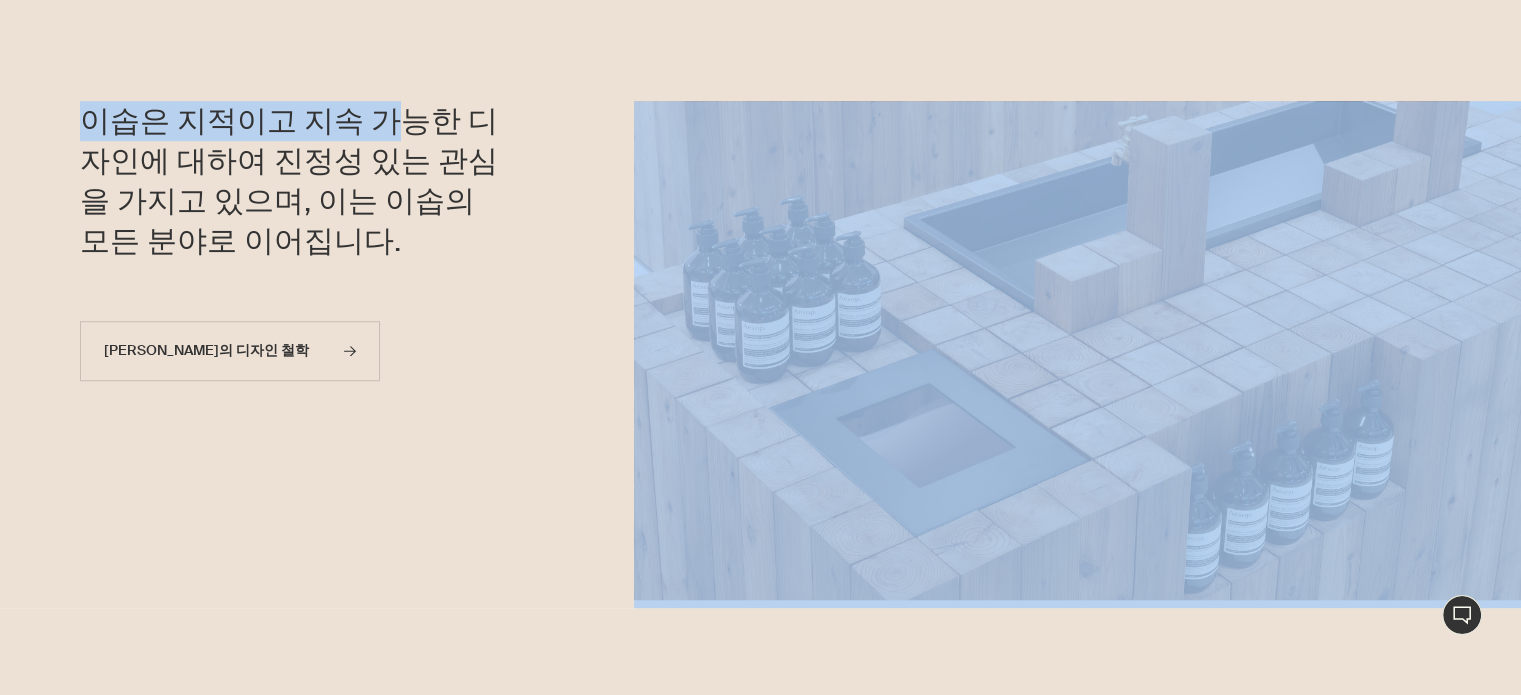 drag, startPoint x: 0, startPoint y: 125, endPoint x: 384, endPoint y: 67, distance: 388.3555 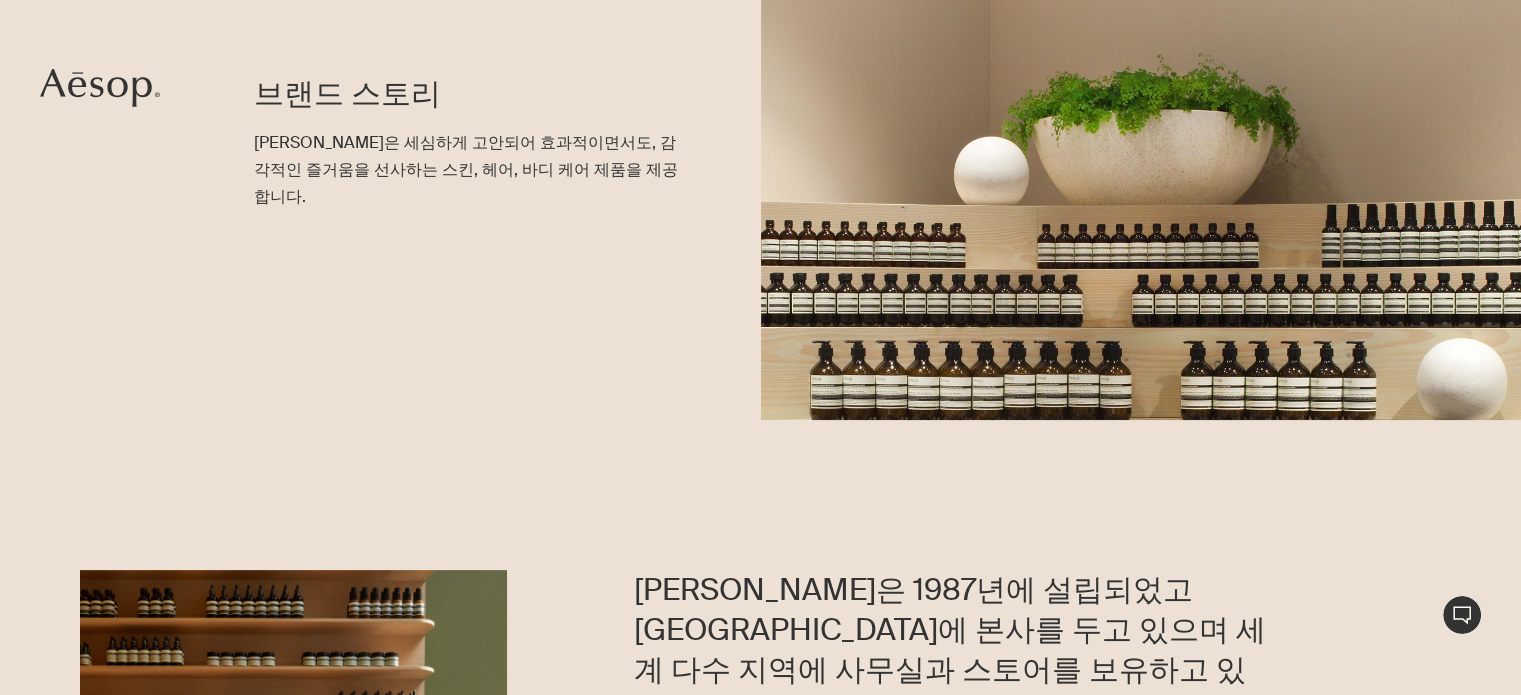 scroll, scrollTop: 600, scrollLeft: 0, axis: vertical 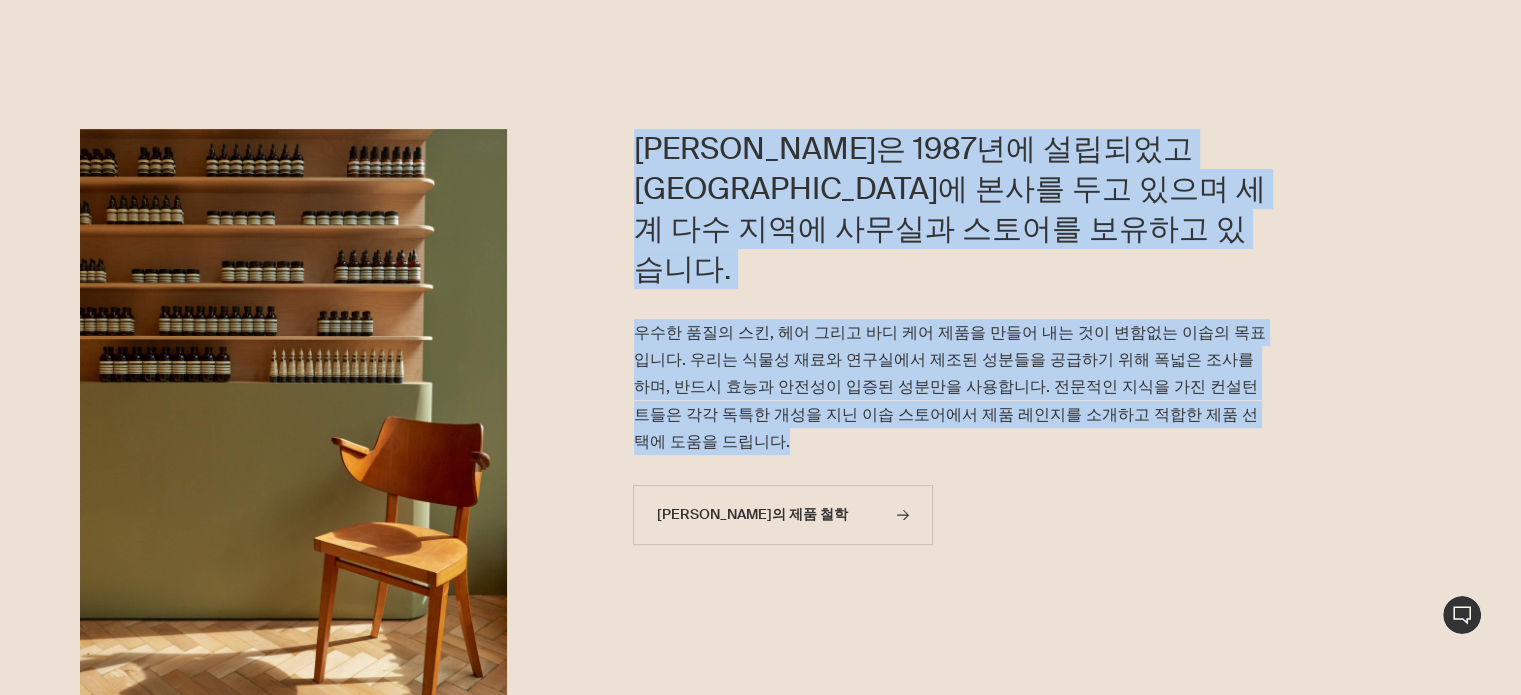 drag, startPoint x: 631, startPoint y: 122, endPoint x: 1220, endPoint y: 343, distance: 629.0962 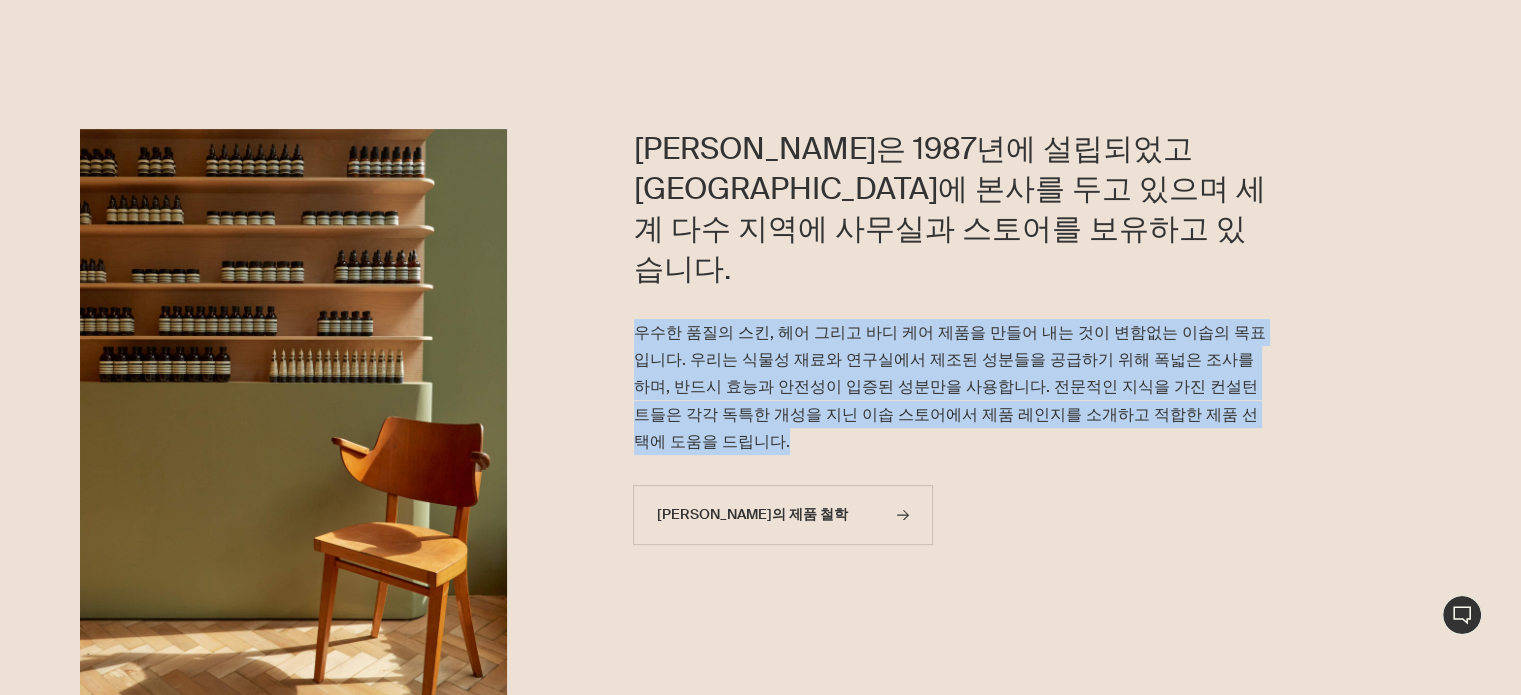 drag, startPoint x: 1223, startPoint y: 359, endPoint x: 538, endPoint y: 276, distance: 690.01013 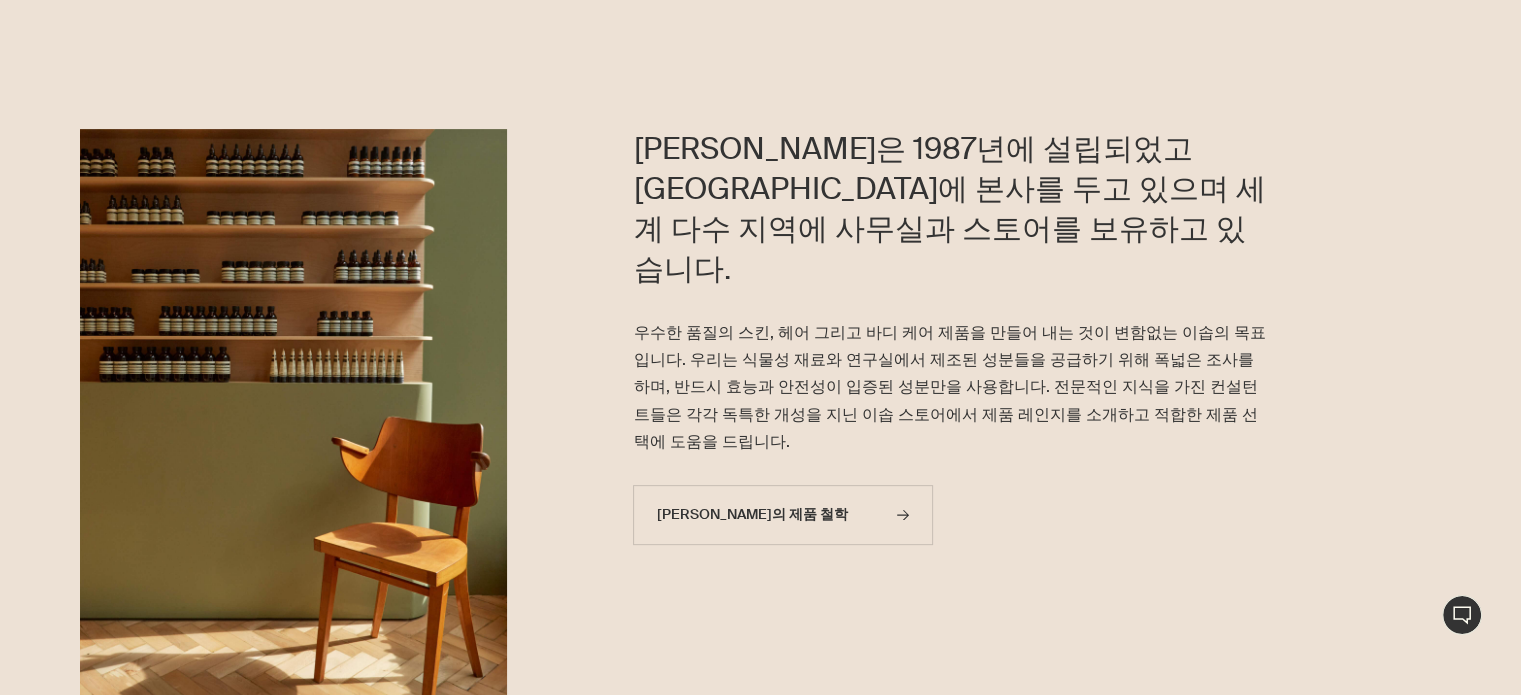 click on "[PERSON_NAME]은 1987년에 설립되었고 [GEOGRAPHIC_DATA]에 본사를 두고 있으며 세계 다수 지역에 사무실과 스토어를 보유하고 있습니다." at bounding box center [951, 224] 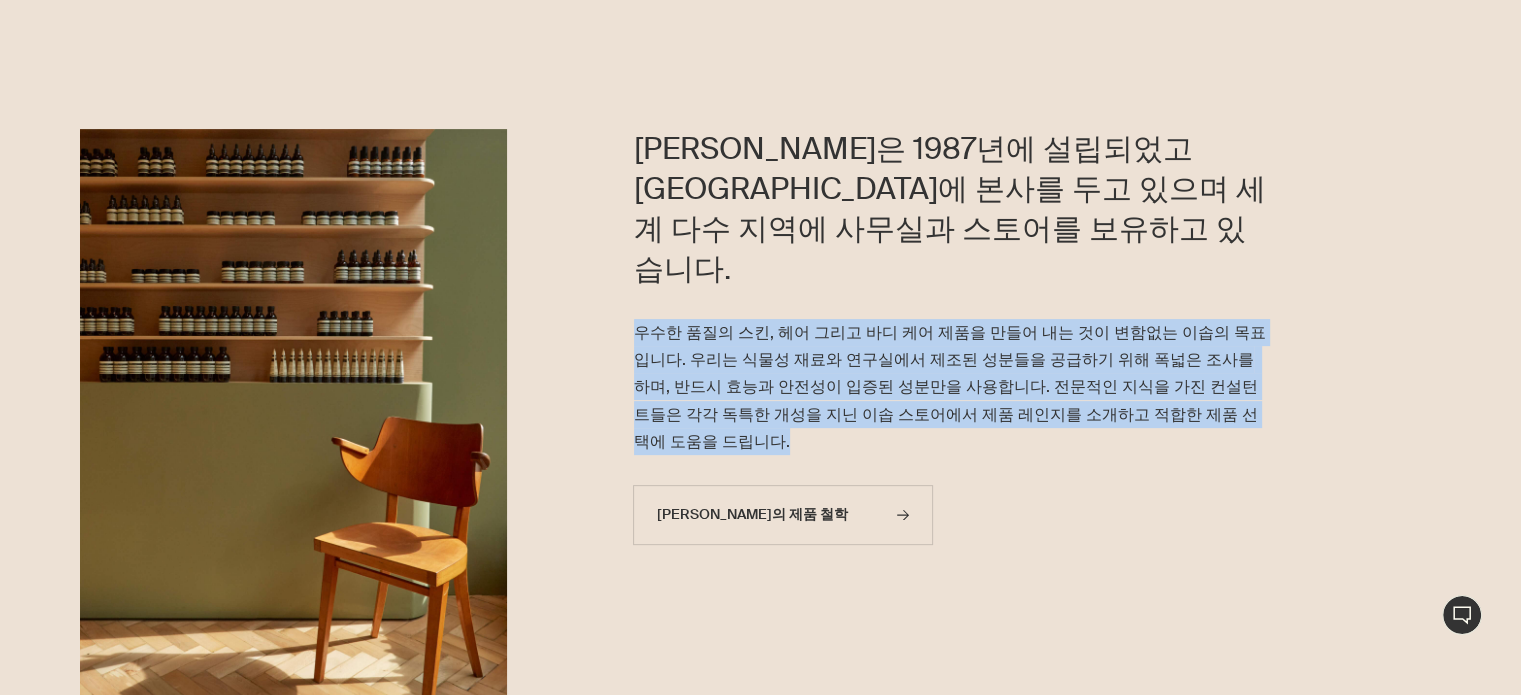 drag, startPoint x: 635, startPoint y: 256, endPoint x: 1225, endPoint y: 354, distance: 598.0836 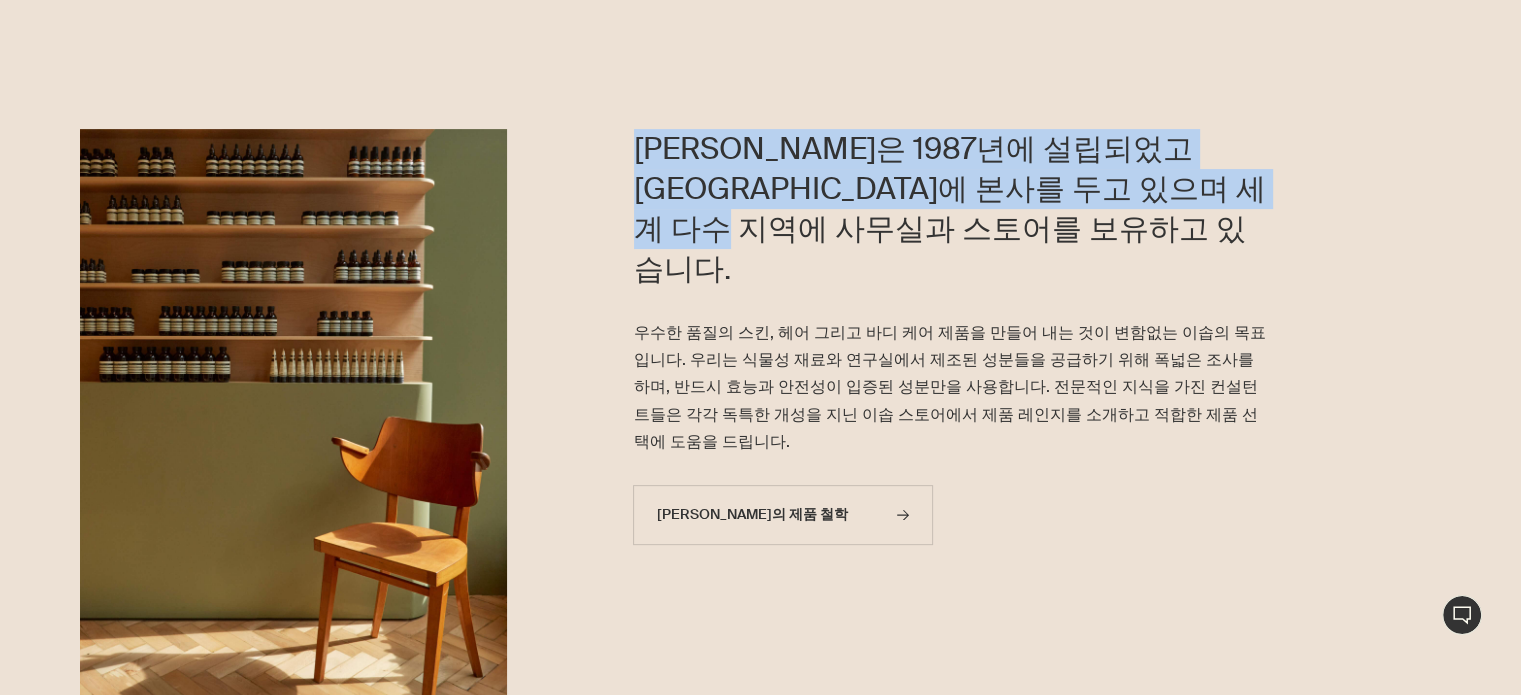 drag, startPoint x: 639, startPoint y: 115, endPoint x: 1210, endPoint y: 243, distance: 585.1709 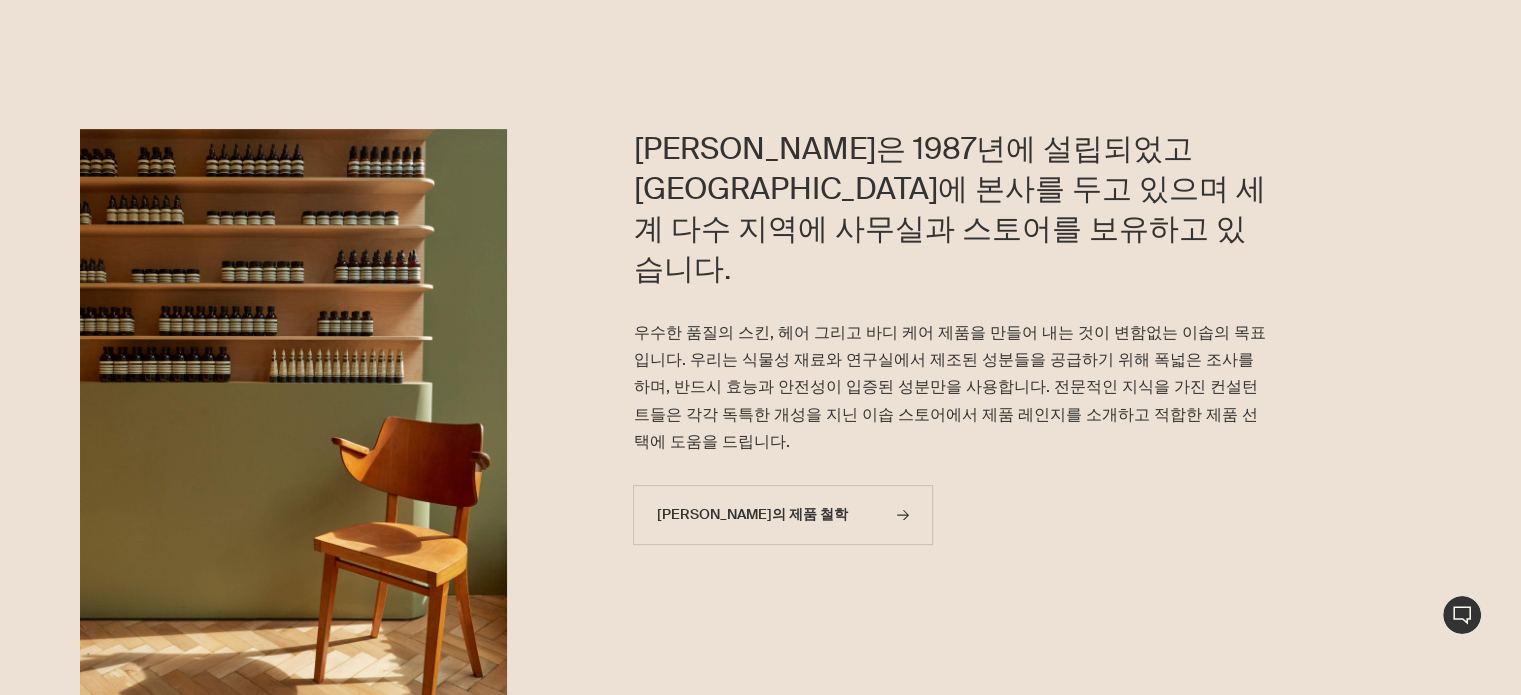 click on "우수한 품질의 스킨, 헤어 그리고 바디 케어 제품을 만들어 내는 것이 변함없는 이솝의 목표입니다. 우리는 식물성 재료와 연구실에서 제조된 성분들을 공급하기 위해 폭넓은 조사를 하며, 반드시 효능과 안전성이 입증된 성분만을 사용합니다. 전문적인 지식을 가진 컨설턴트들은 각각 독특한 개성을 지닌 이솝 스토어에서 제품 레인지를 소개하고 적합한 제품 선택에 도움을 드립니다." at bounding box center [951, 387] 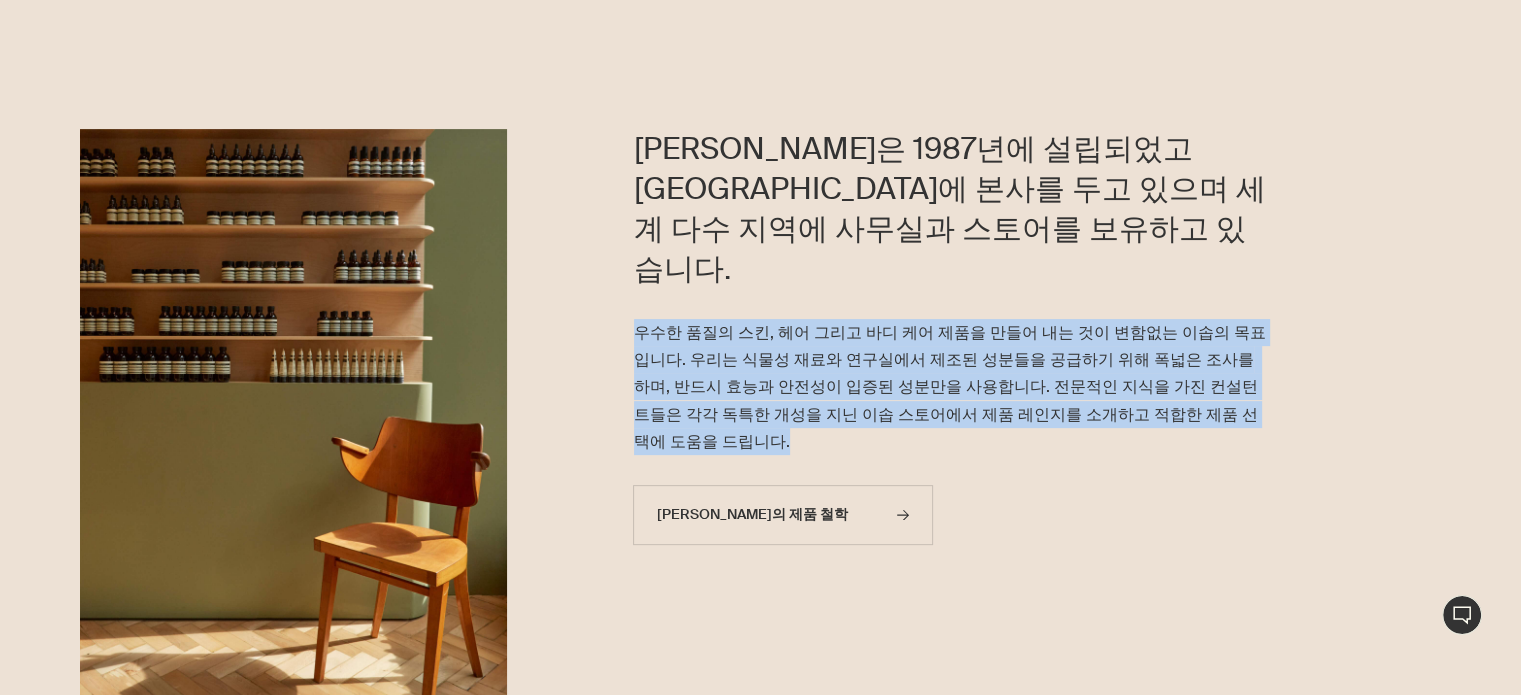 drag, startPoint x: 1202, startPoint y: 344, endPoint x: 634, endPoint y: 274, distance: 572.2971 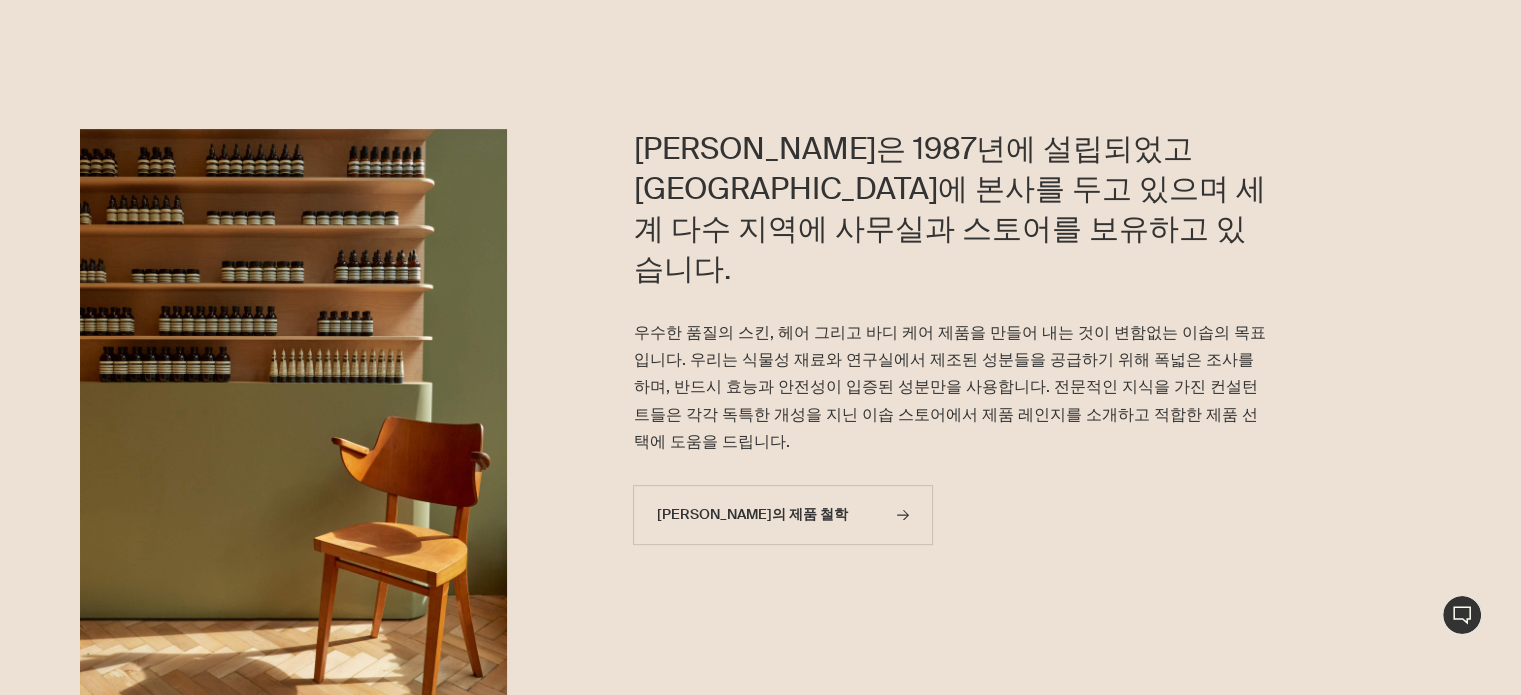 click on "[PERSON_NAME]은 1987년에 설립되었고 [GEOGRAPHIC_DATA]에 본사를 두고 있으며 세계 다수 지역에 사무실과 스토어를 보유하고 있습니다." at bounding box center [951, 209] 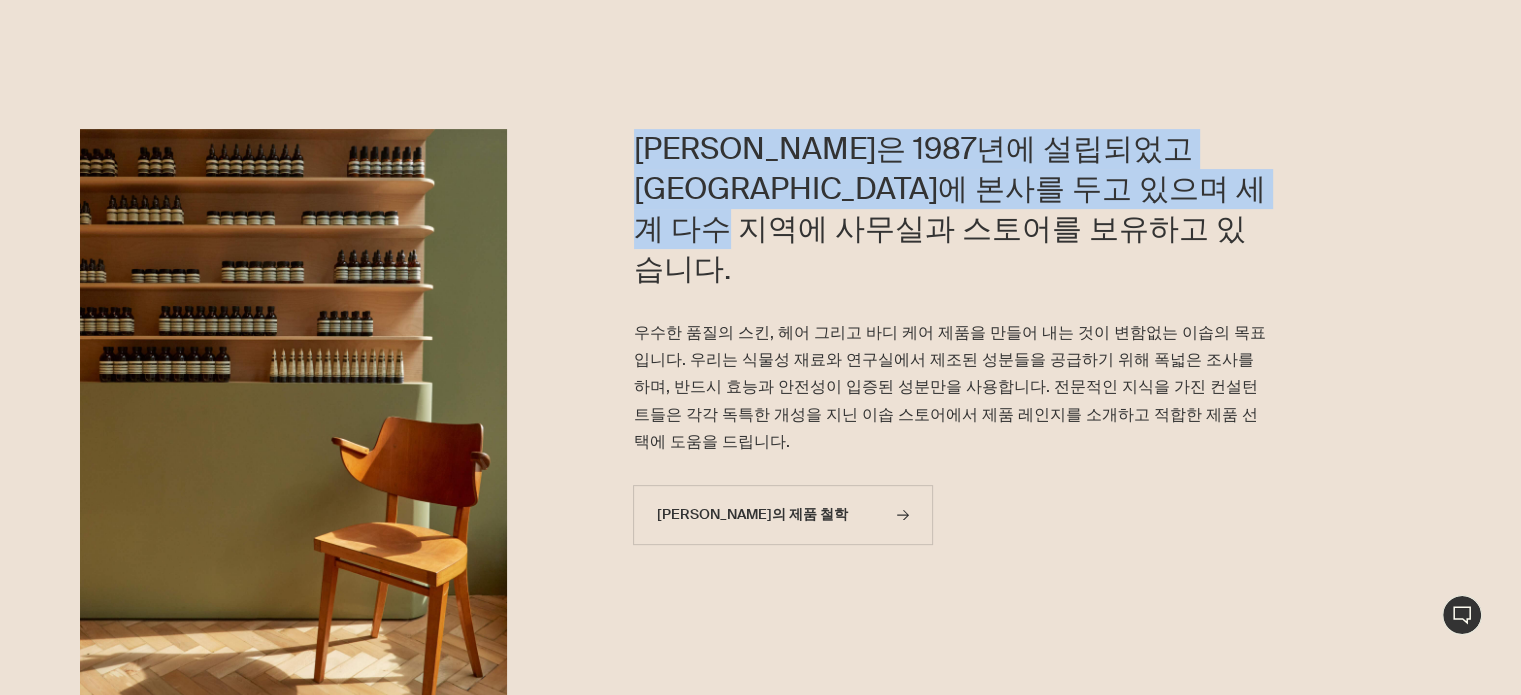drag, startPoint x: 805, startPoint y: 209, endPoint x: 621, endPoint y: 128, distance: 201.0398 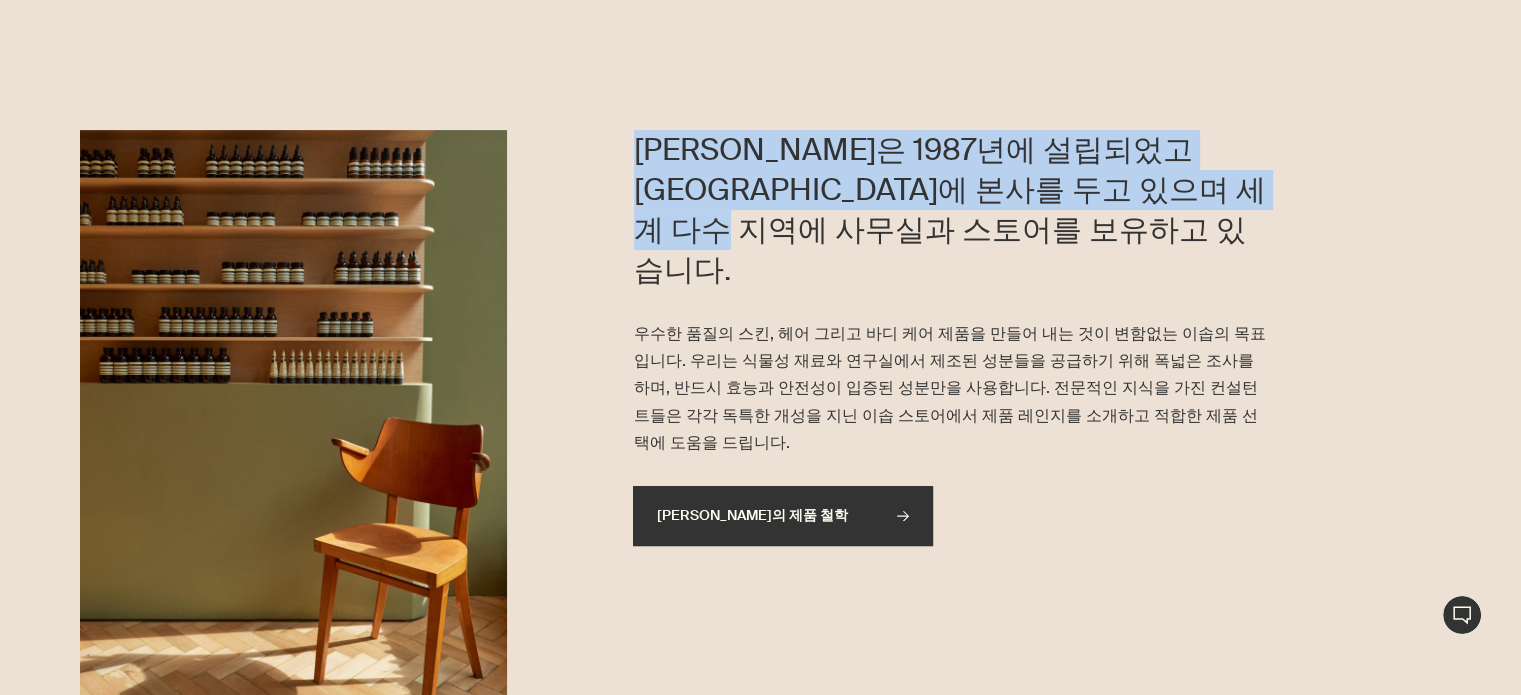scroll, scrollTop: 600, scrollLeft: 0, axis: vertical 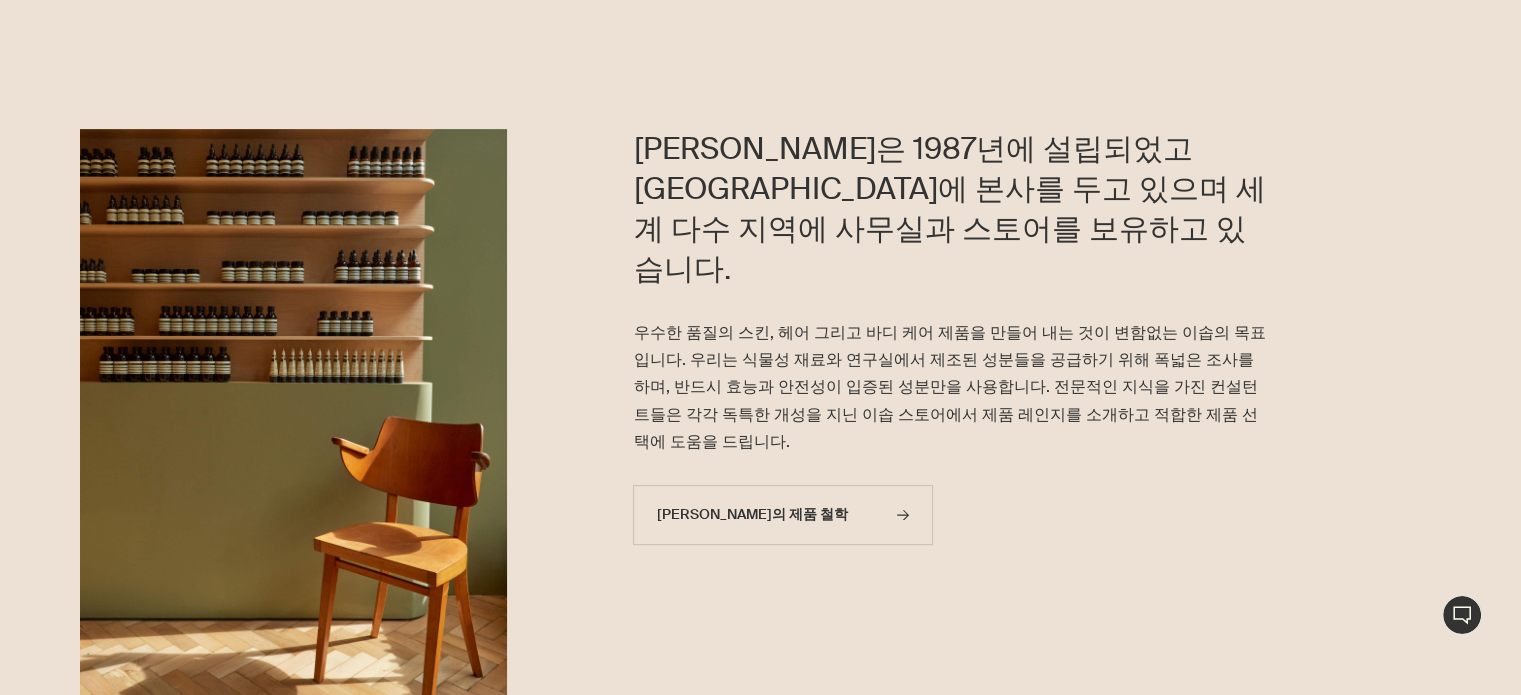 click on "우수한 품질의 스킨, 헤어 그리고 바디 케어 제품을 만들어 내는 것이 변함없는 이솝의 목표입니다. 우리는 식물성 재료와 연구실에서 제조된 성분들을 공급하기 위해 폭넓은 조사를 하며, 반드시 효능과 안전성이 입증된 성분만을 사용합니다. 전문적인 지식을 가진 컨설턴트들은 각각 독특한 개성을 지닌 이솝 스토어에서 제품 레인지를 소개하고 적합한 제품 선택에 도움을 드립니다." at bounding box center [951, 387] 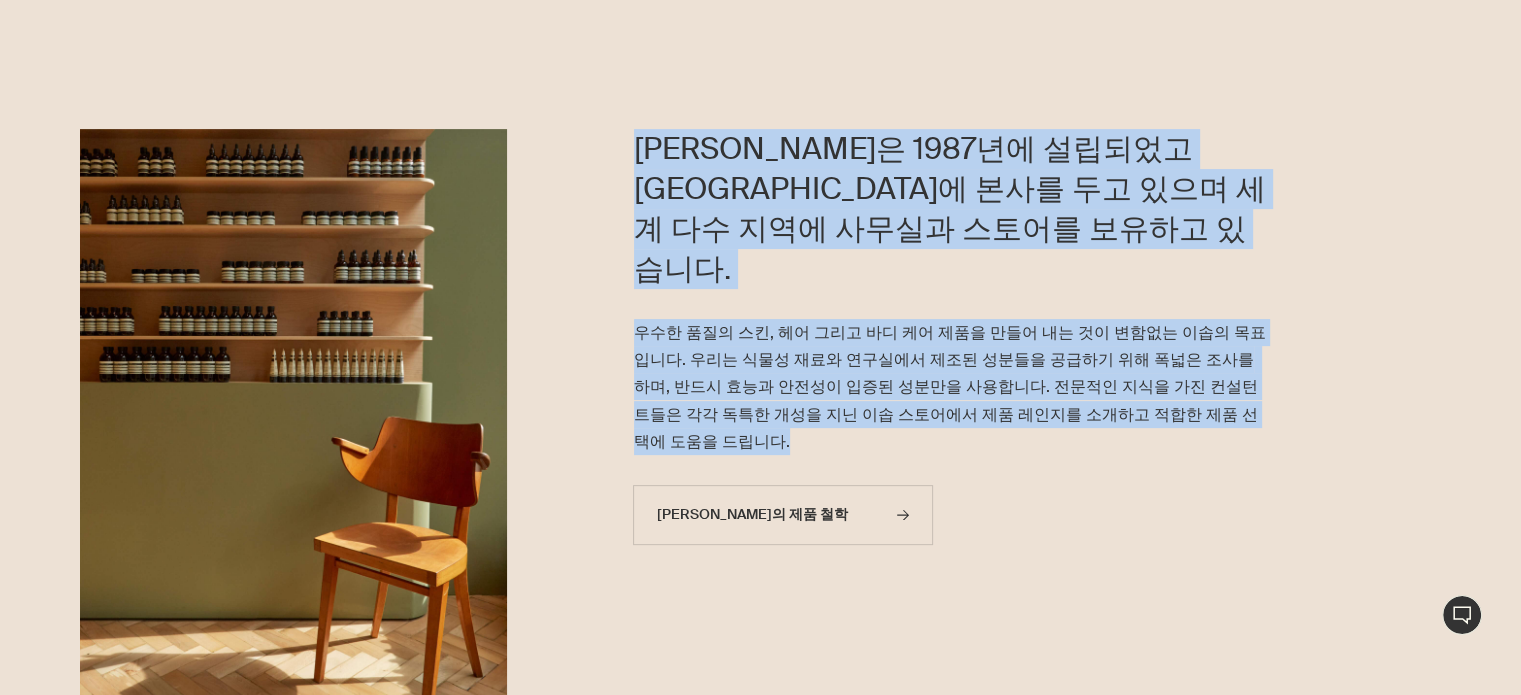 drag, startPoint x: 1228, startPoint y: 359, endPoint x: 626, endPoint y: 124, distance: 646.2422 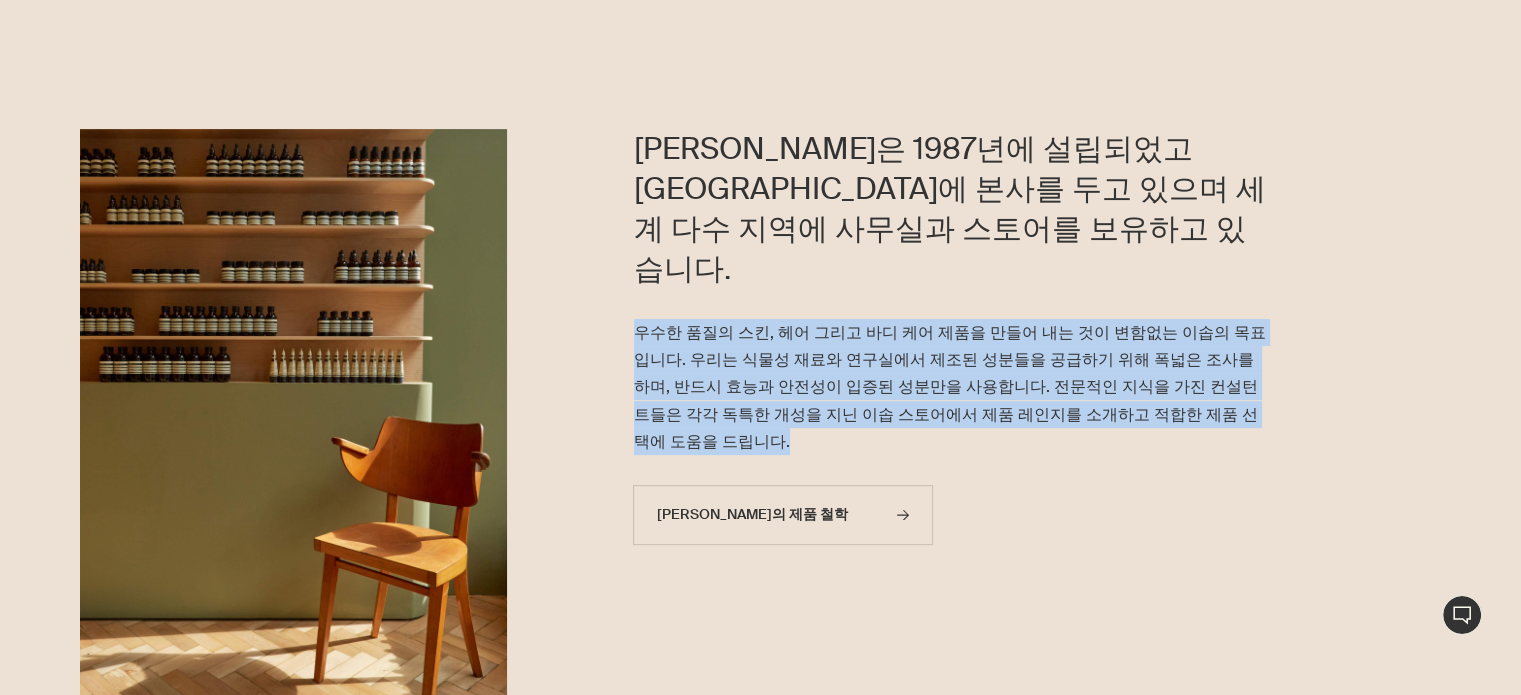 drag, startPoint x: 639, startPoint y: 267, endPoint x: 1224, endPoint y: 354, distance: 591.43384 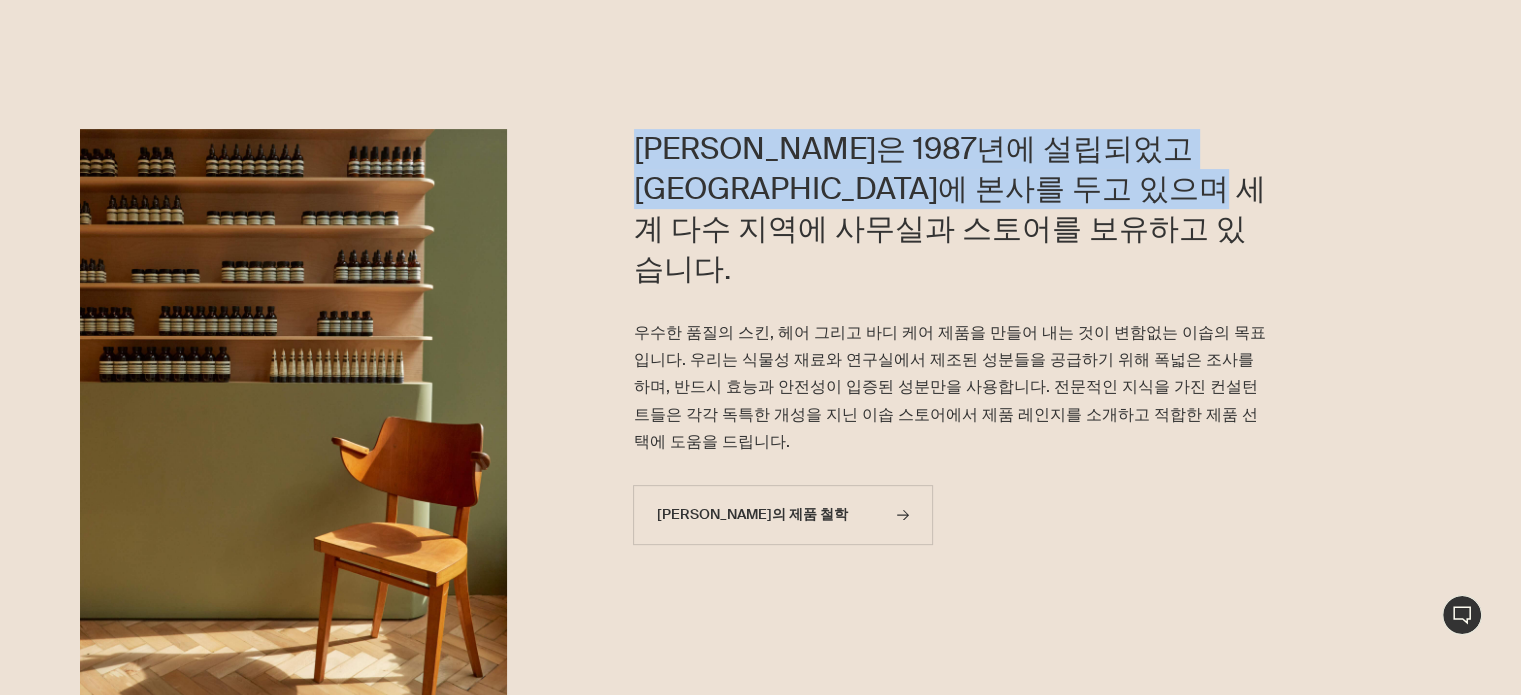 drag, startPoint x: 659, startPoint y: 210, endPoint x: 629, endPoint y: 109, distance: 105.36128 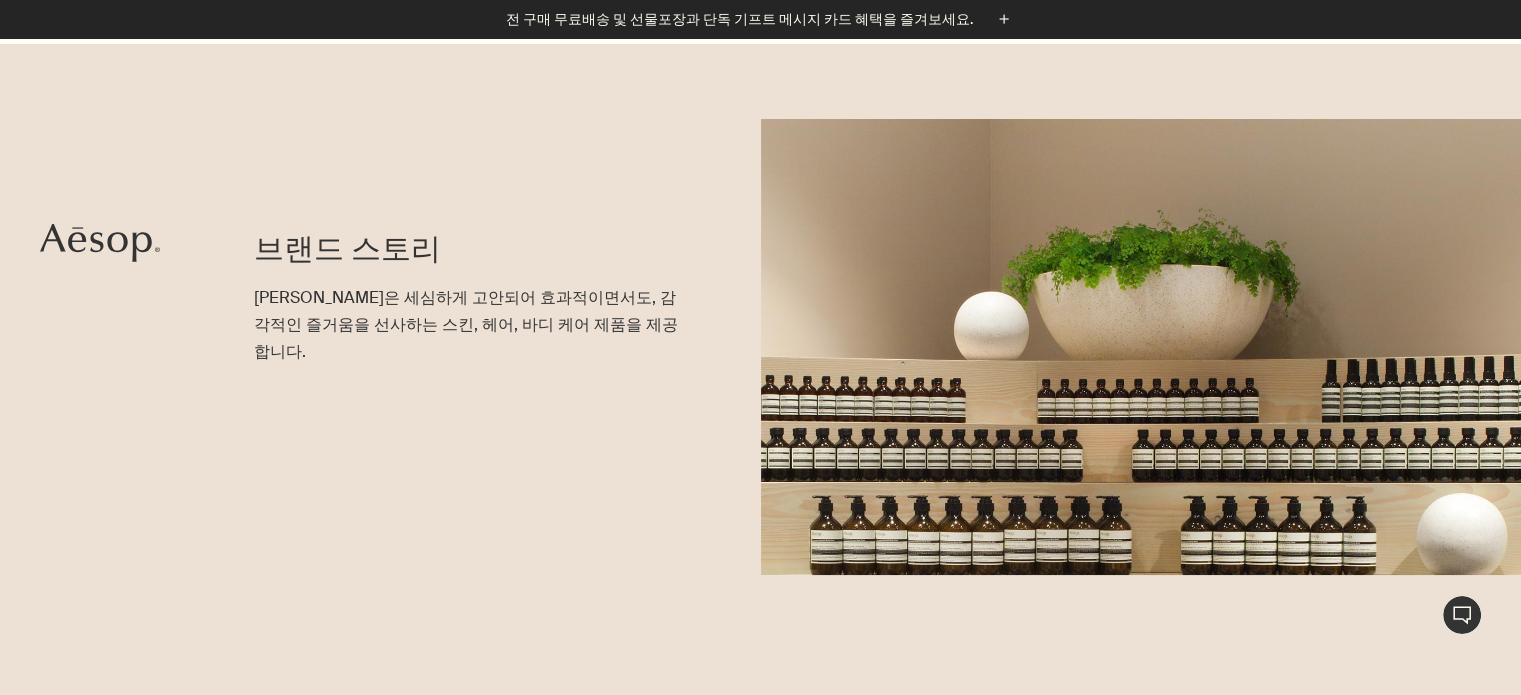 scroll, scrollTop: 0, scrollLeft: 0, axis: both 